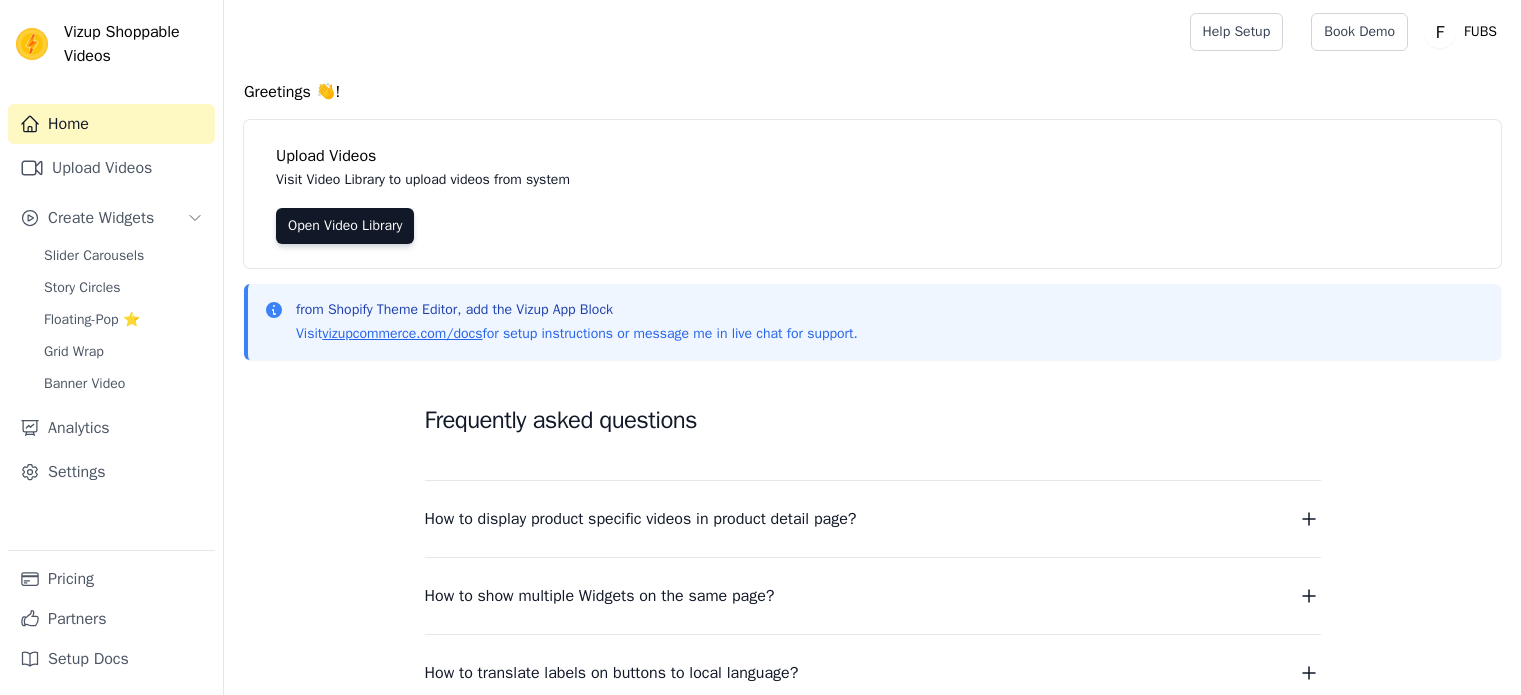 scroll, scrollTop: 0, scrollLeft: 0, axis: both 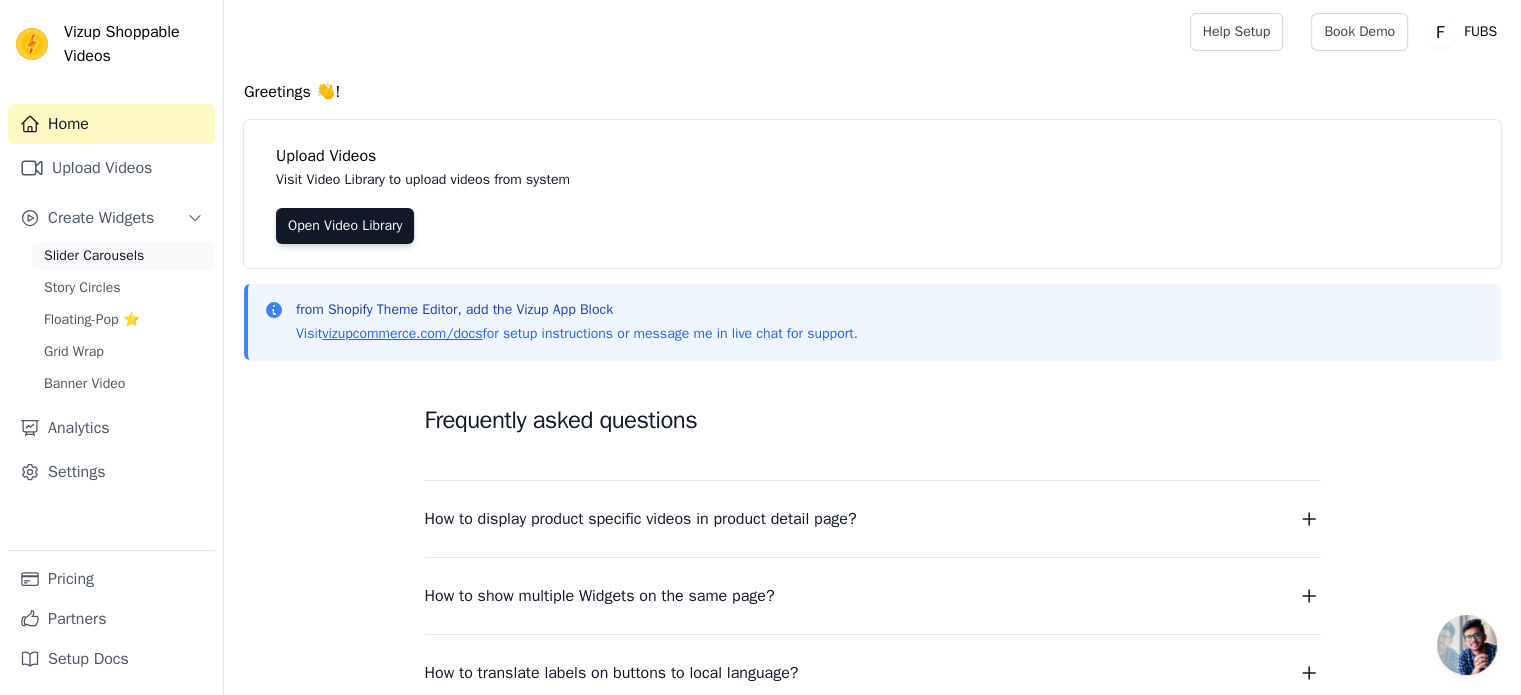 click on "Slider Carousels" at bounding box center [94, 256] 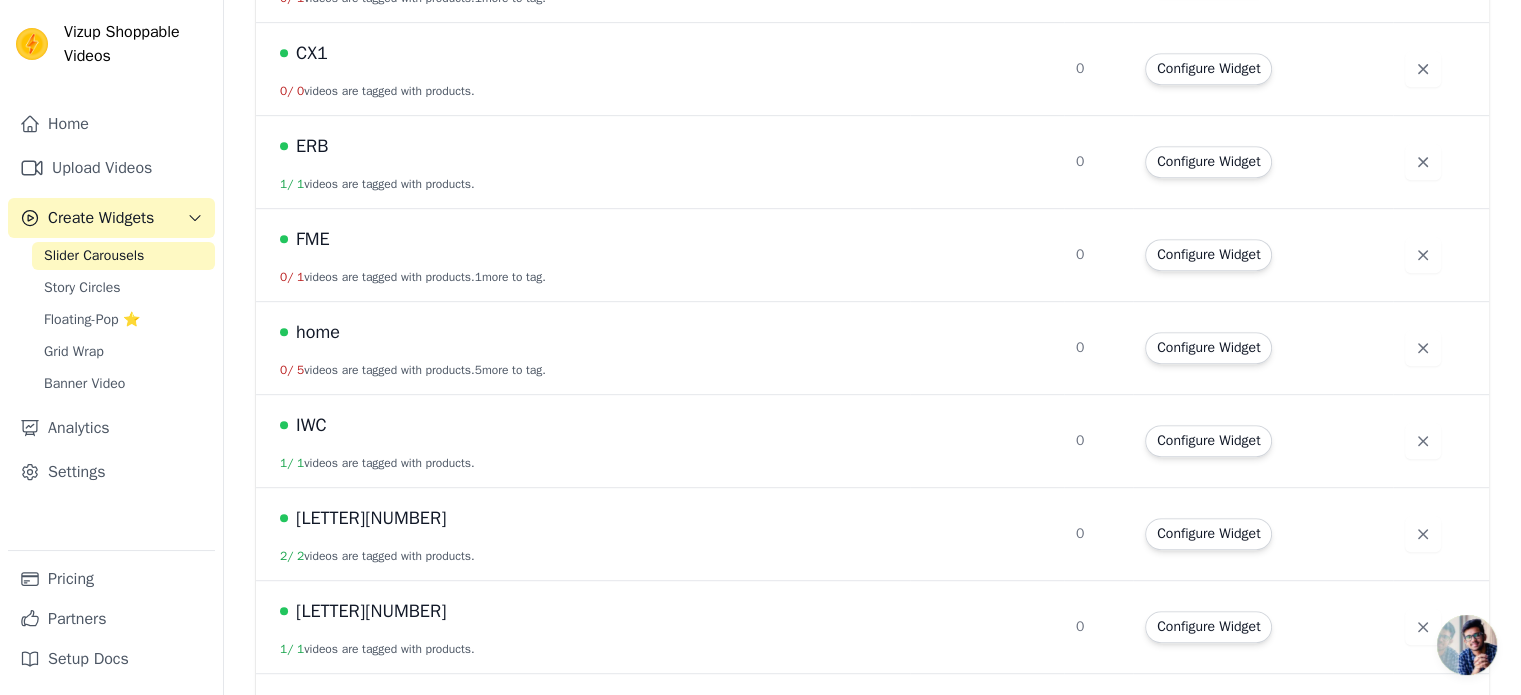 scroll, scrollTop: 970, scrollLeft: 0, axis: vertical 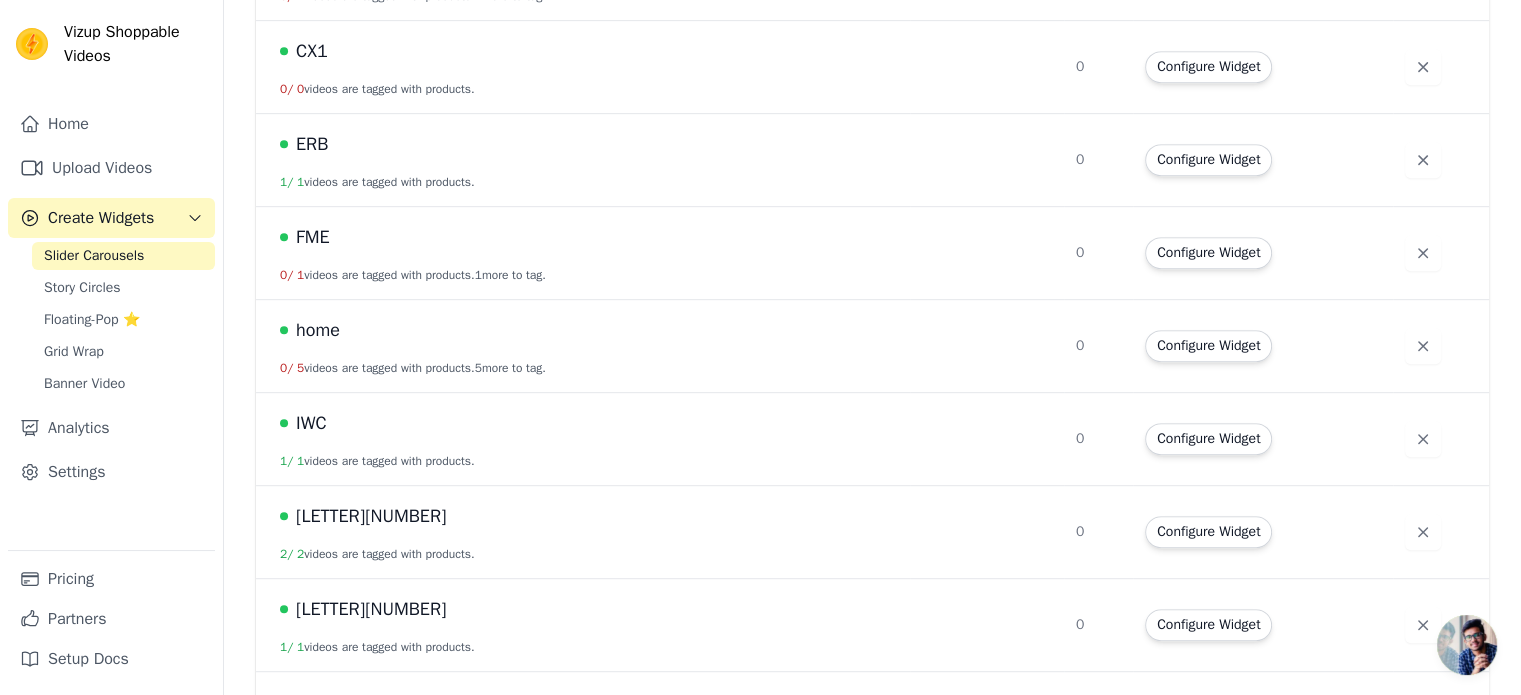 click on "home" at bounding box center [589, 330] 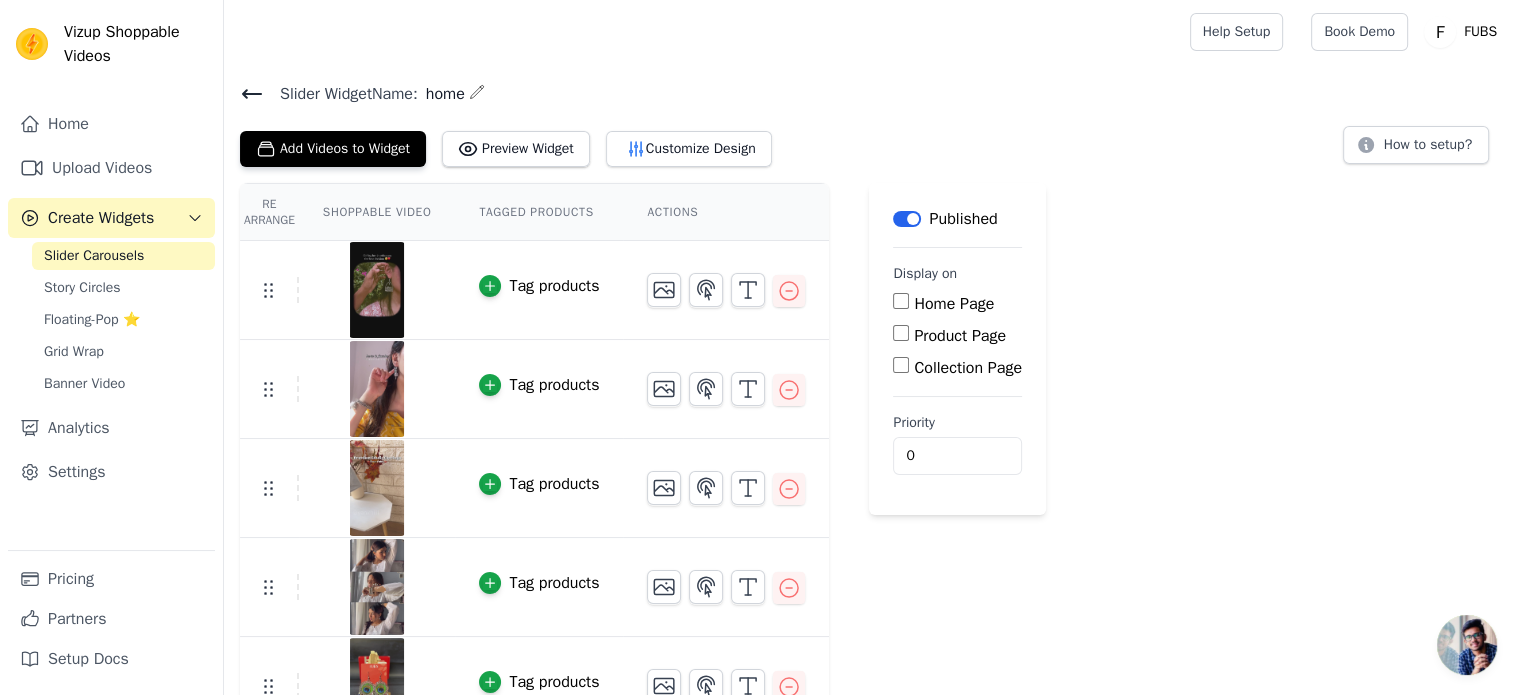 click 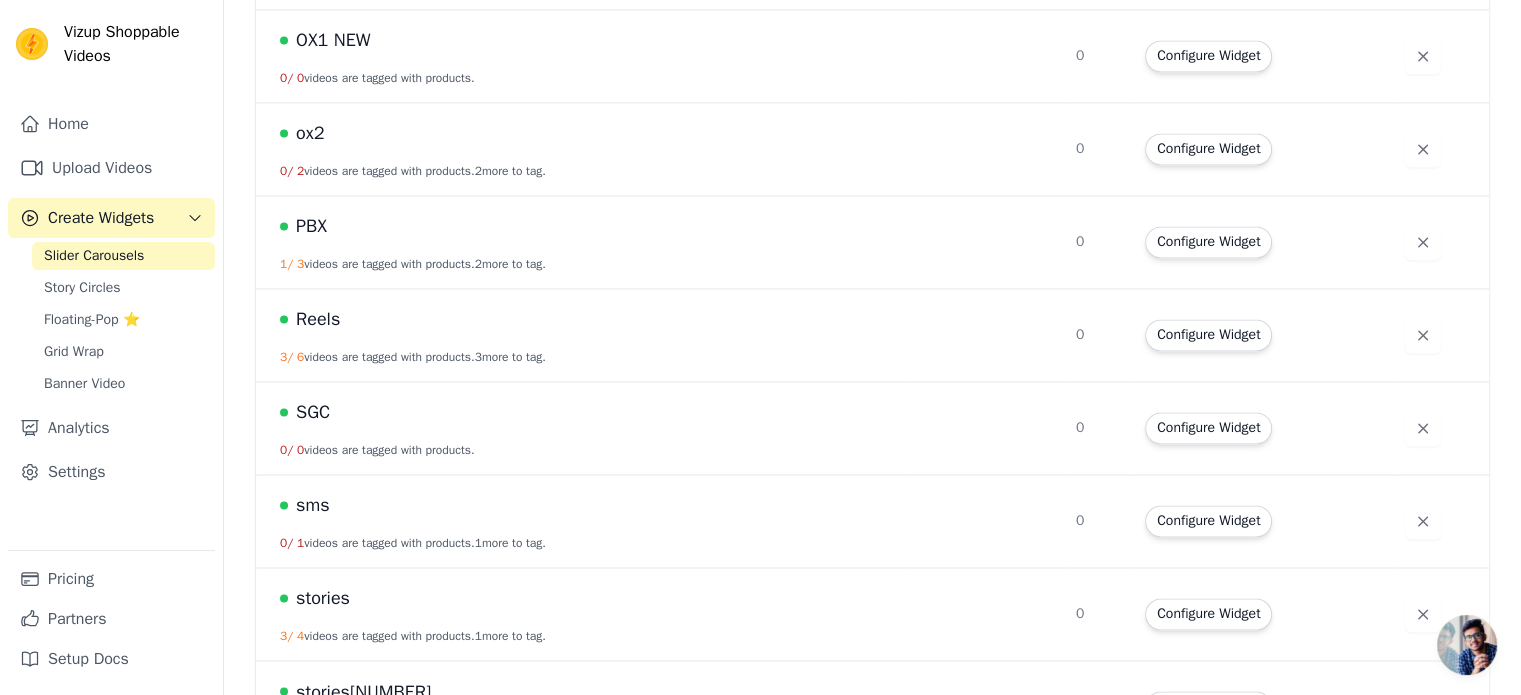 scroll, scrollTop: 3123, scrollLeft: 0, axis: vertical 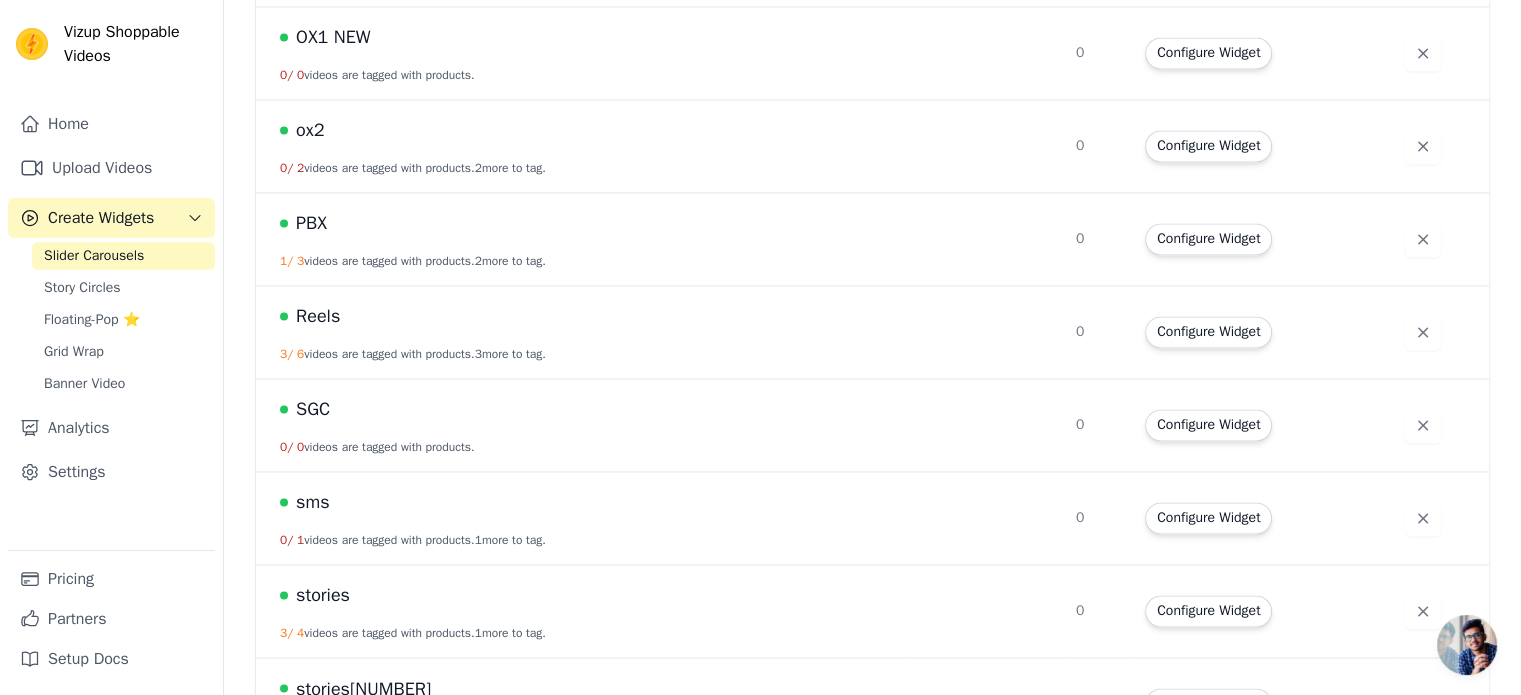 click on "Reels" at bounding box center [318, 316] 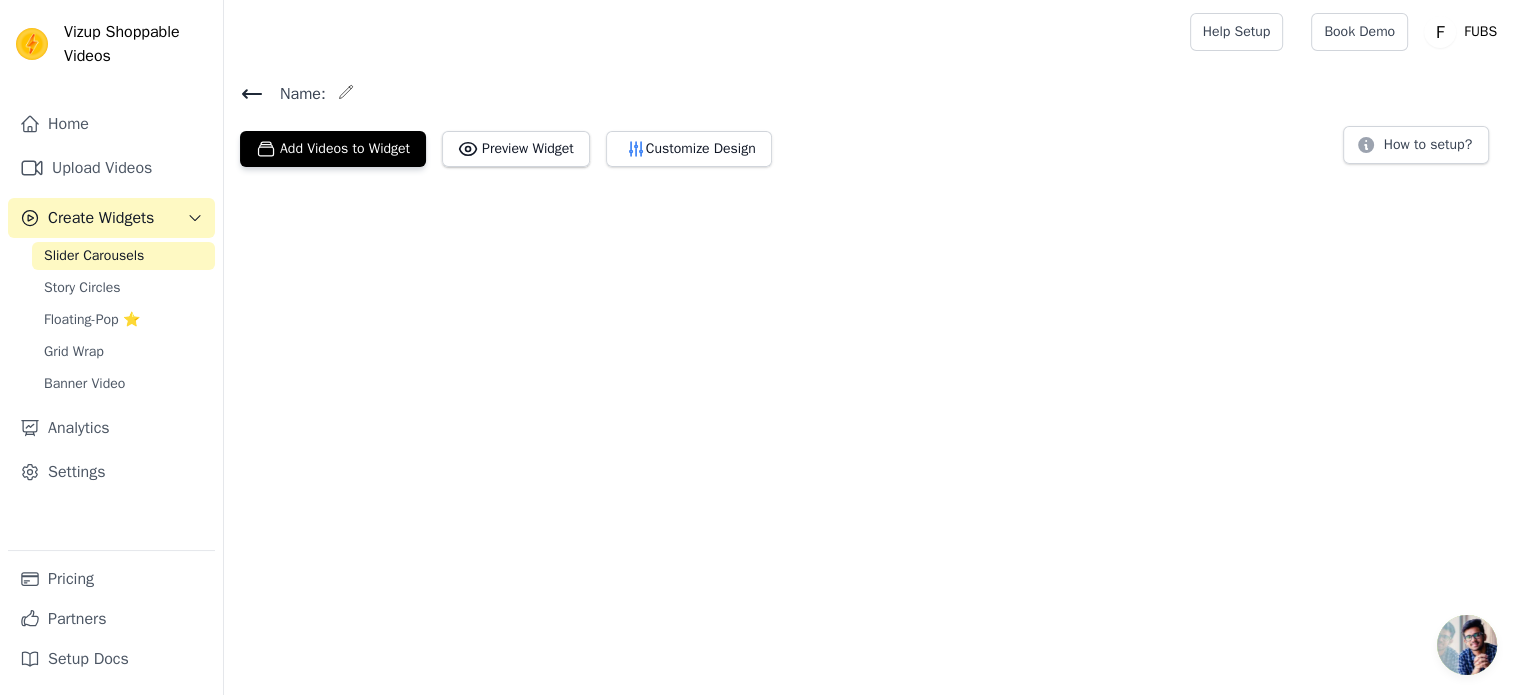 scroll, scrollTop: 0, scrollLeft: 0, axis: both 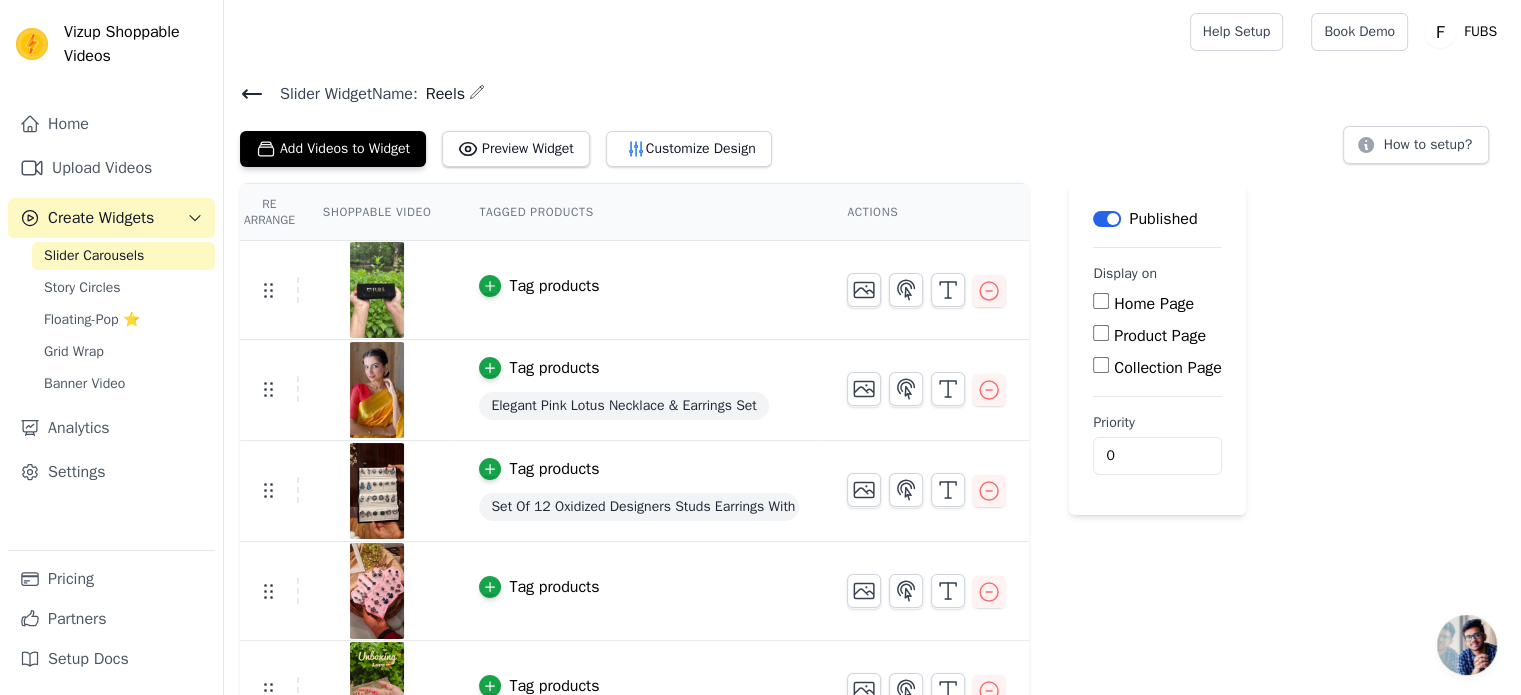 click on "Tag products" at bounding box center (554, 286) 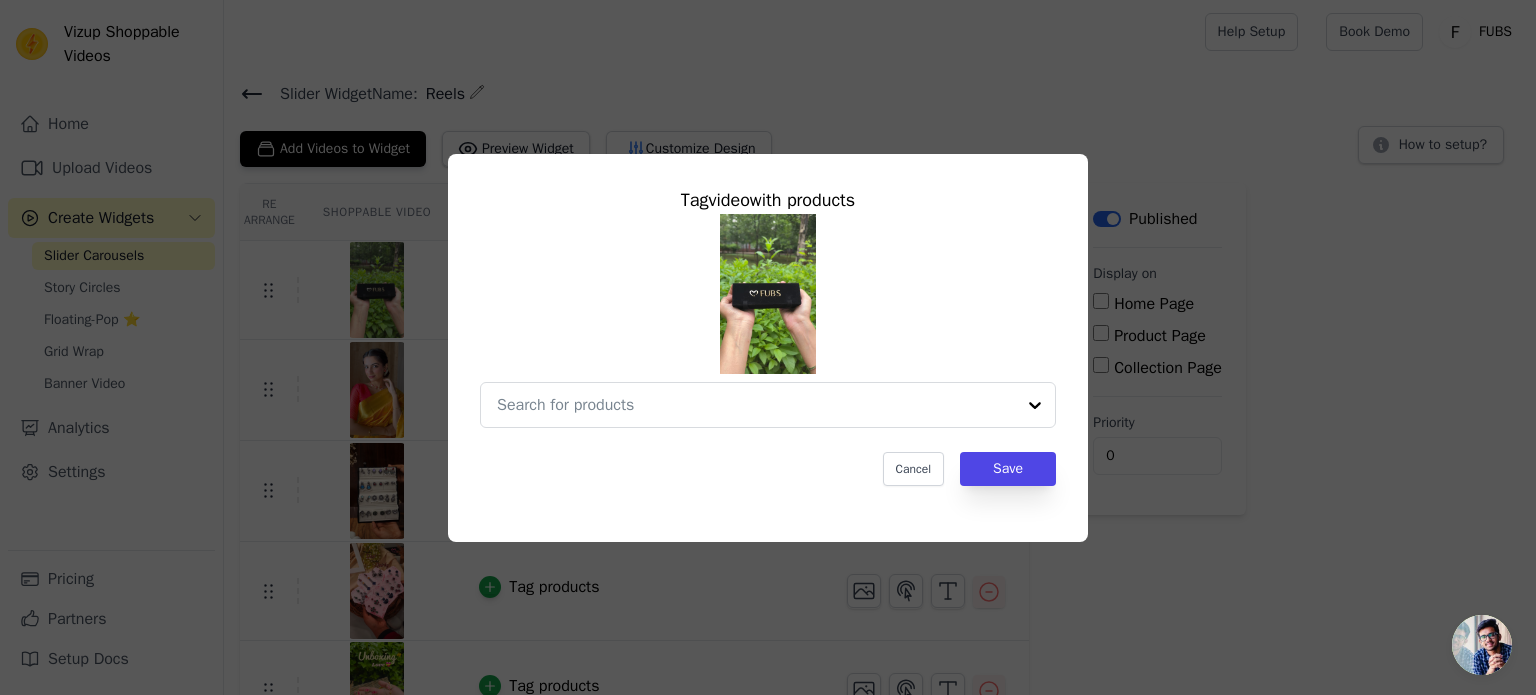 click on "Tag  video  with products                         Cancel   Save" at bounding box center [768, 348] 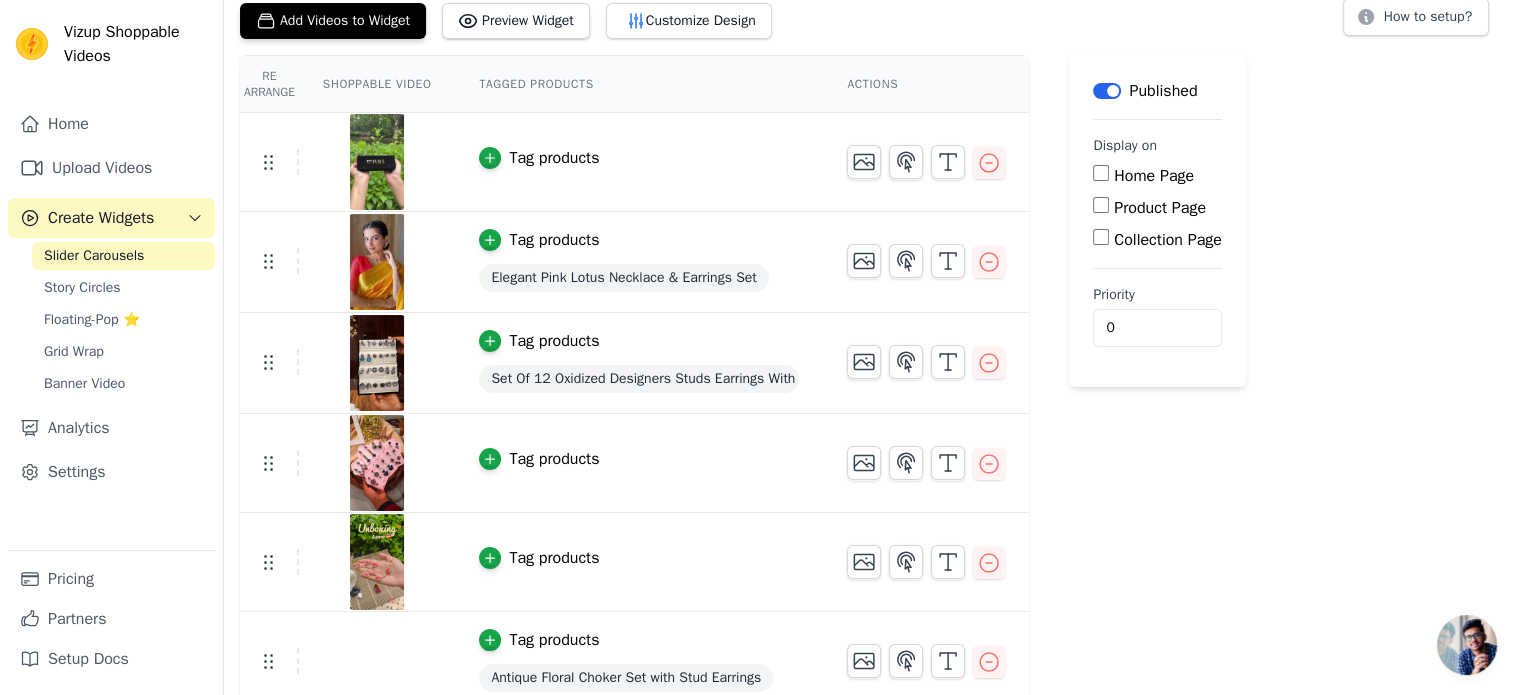 scroll, scrollTop: 143, scrollLeft: 0, axis: vertical 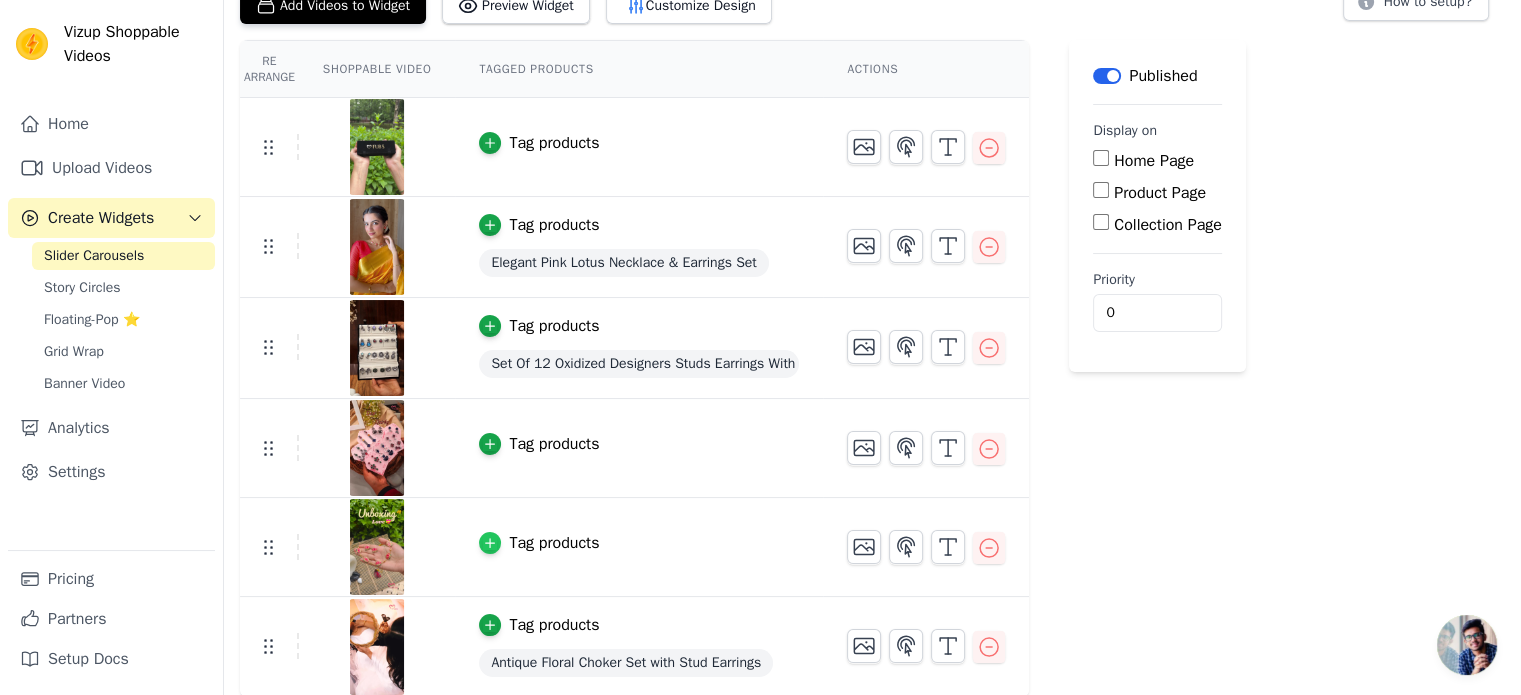 click at bounding box center (490, 543) 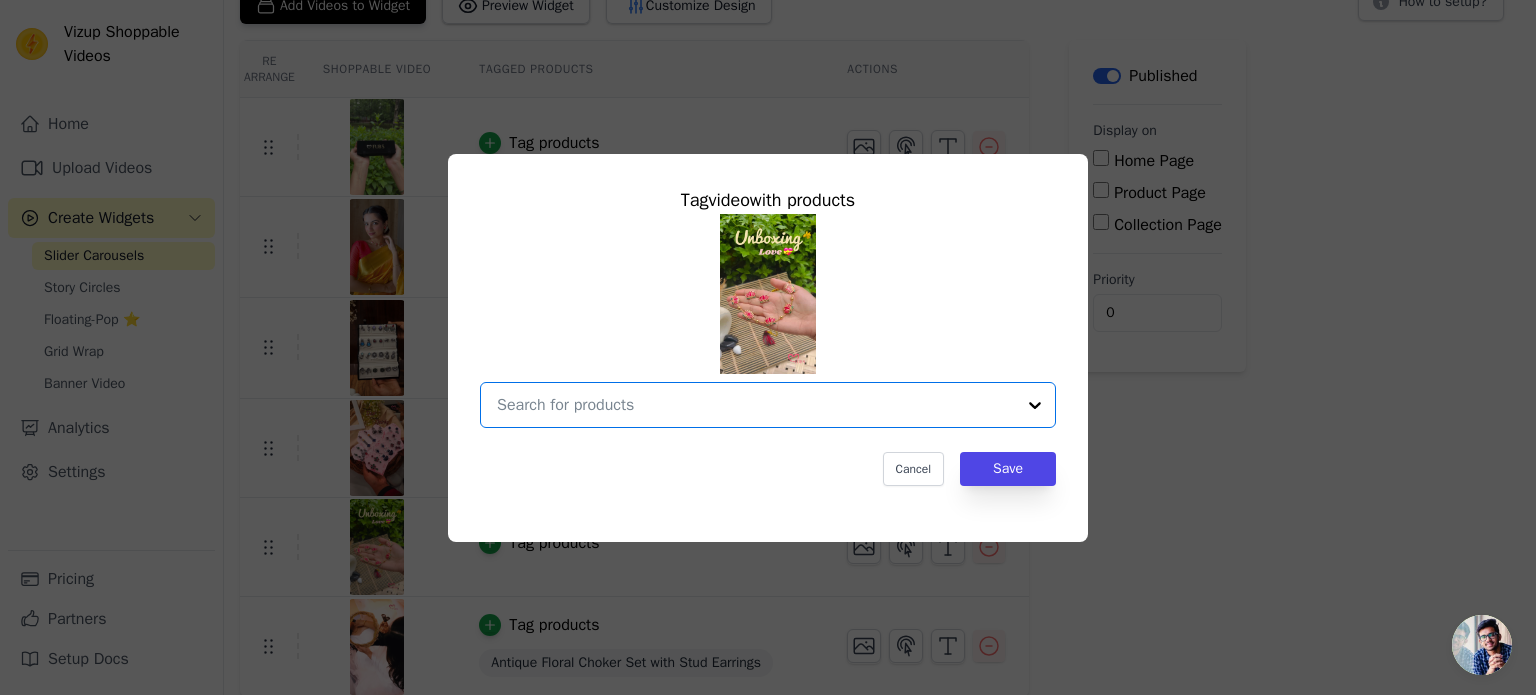 click at bounding box center (756, 405) 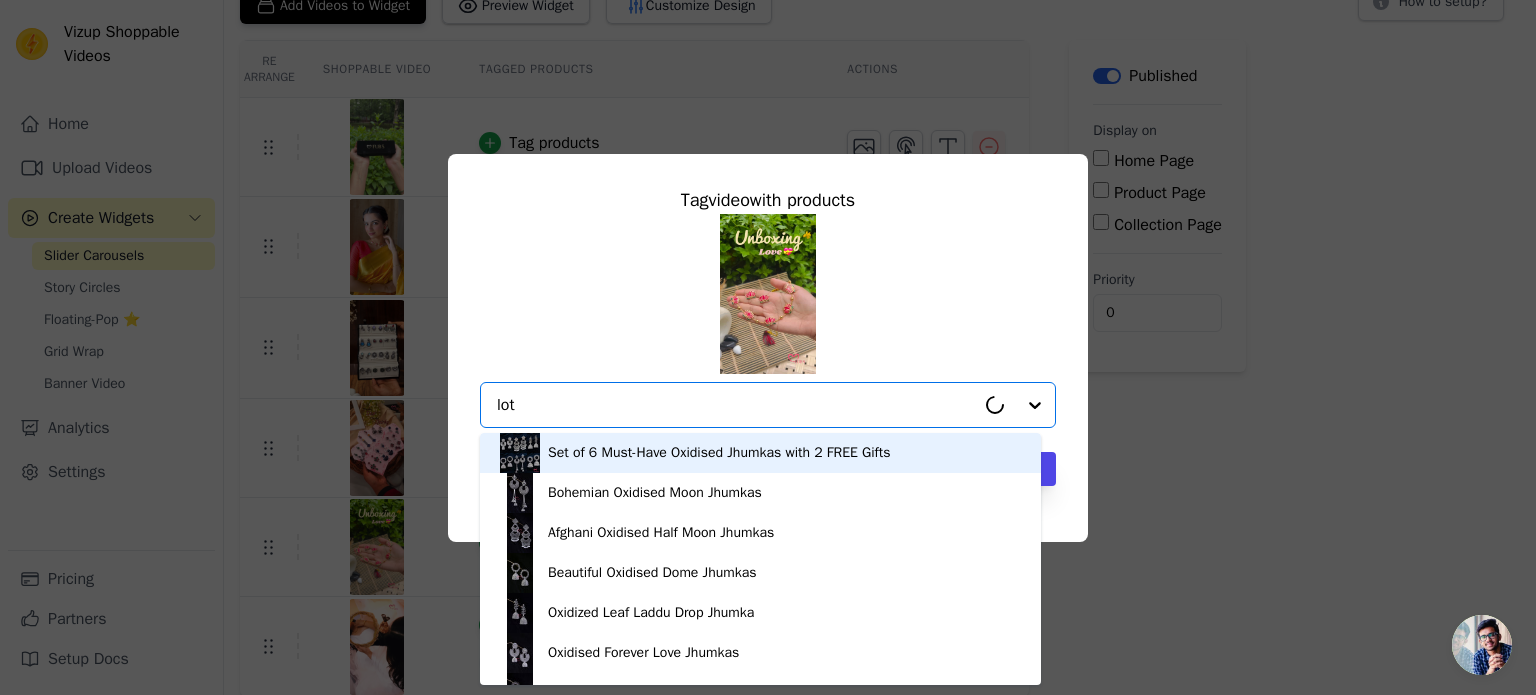 type on "lotu" 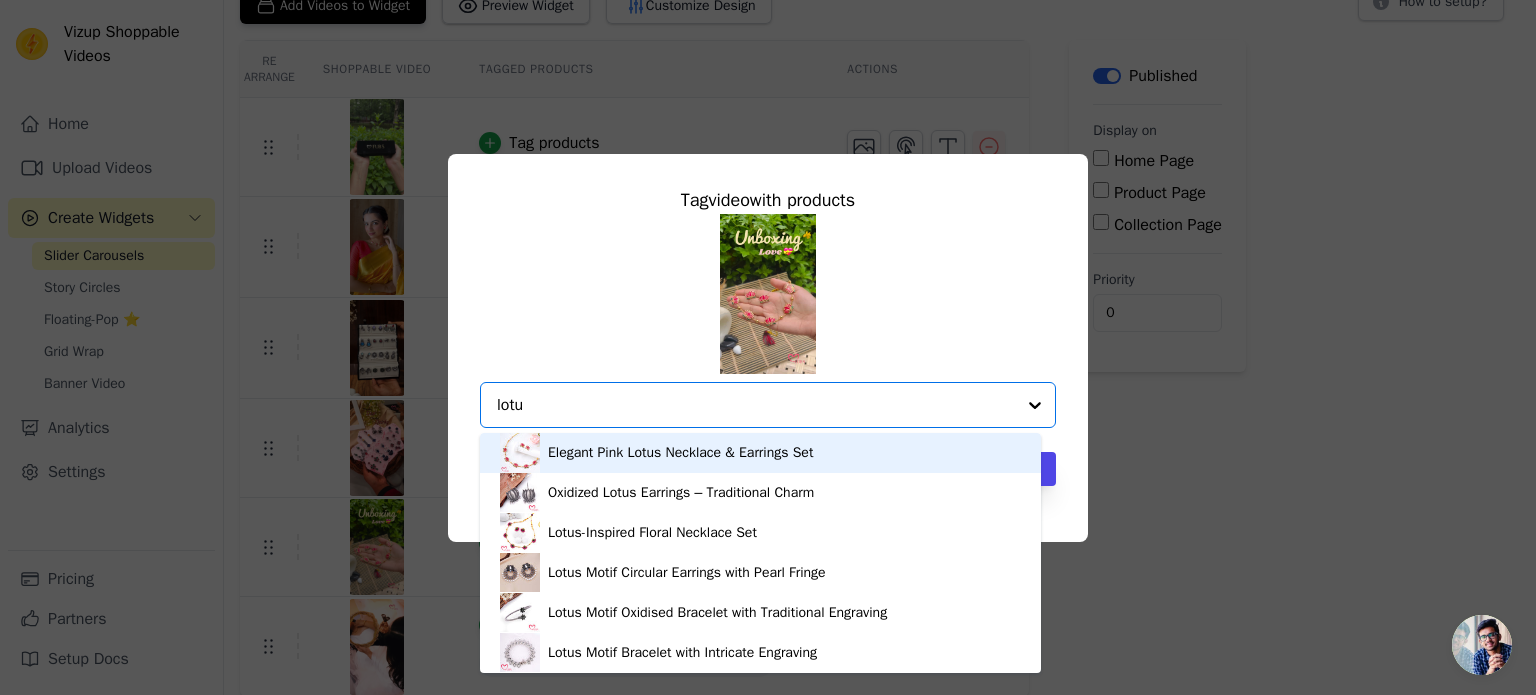 click on "Elegant Pink Lotus Necklace & Earrings Set" at bounding box center (680, 453) 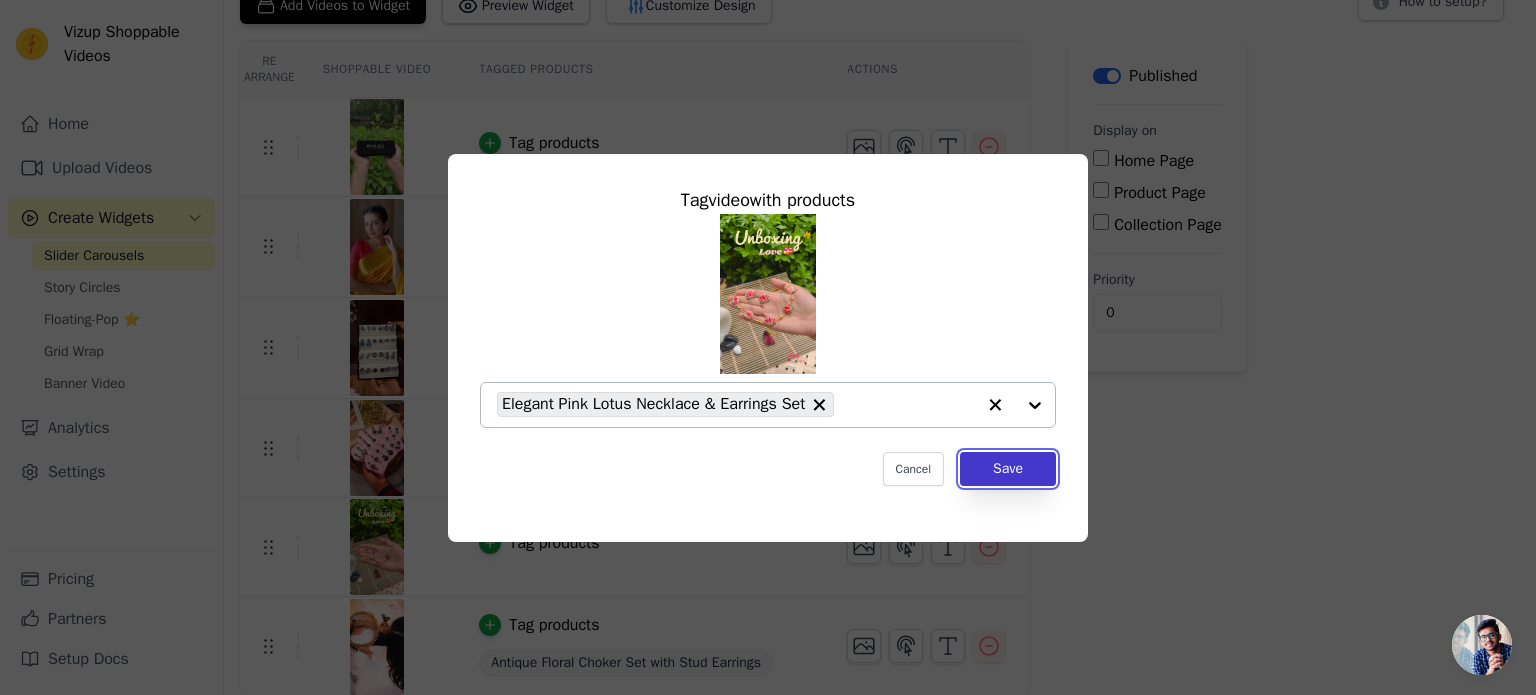click on "Save" at bounding box center [1008, 469] 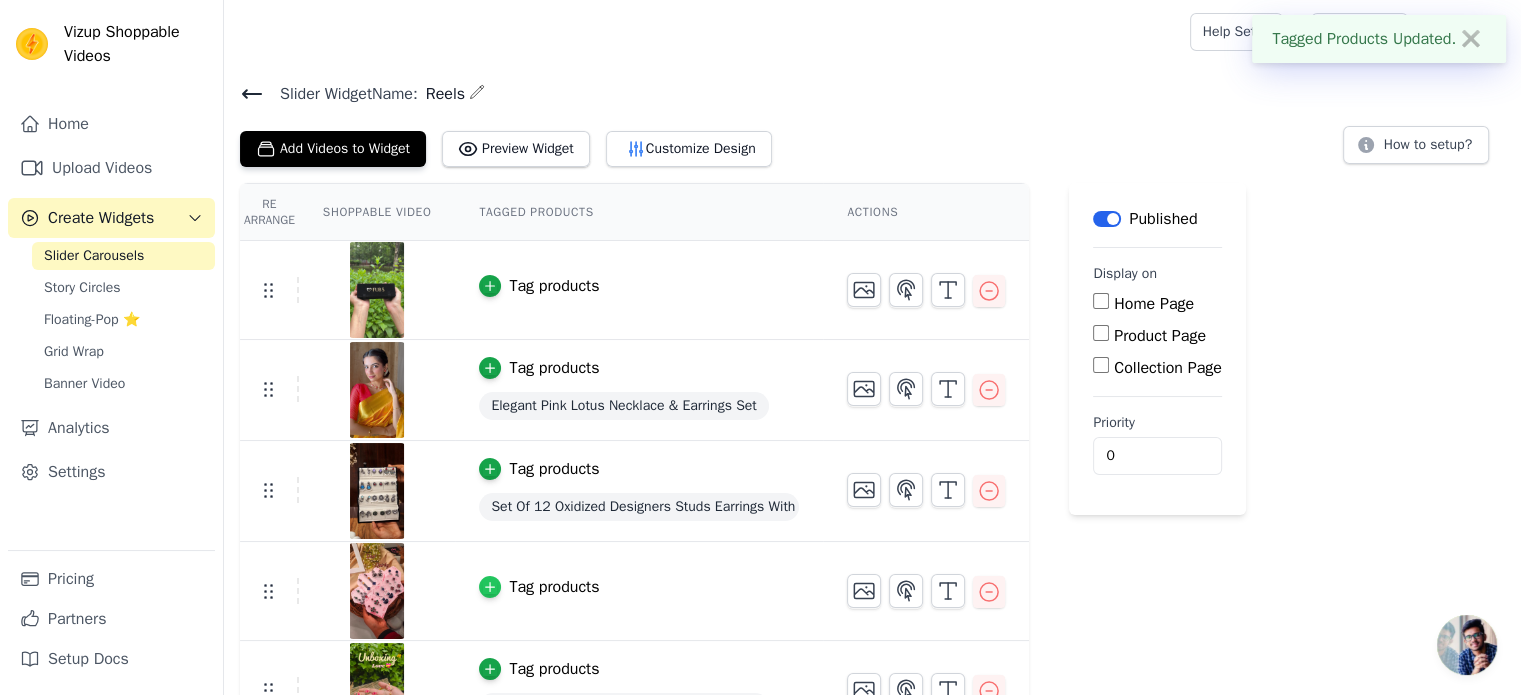 click 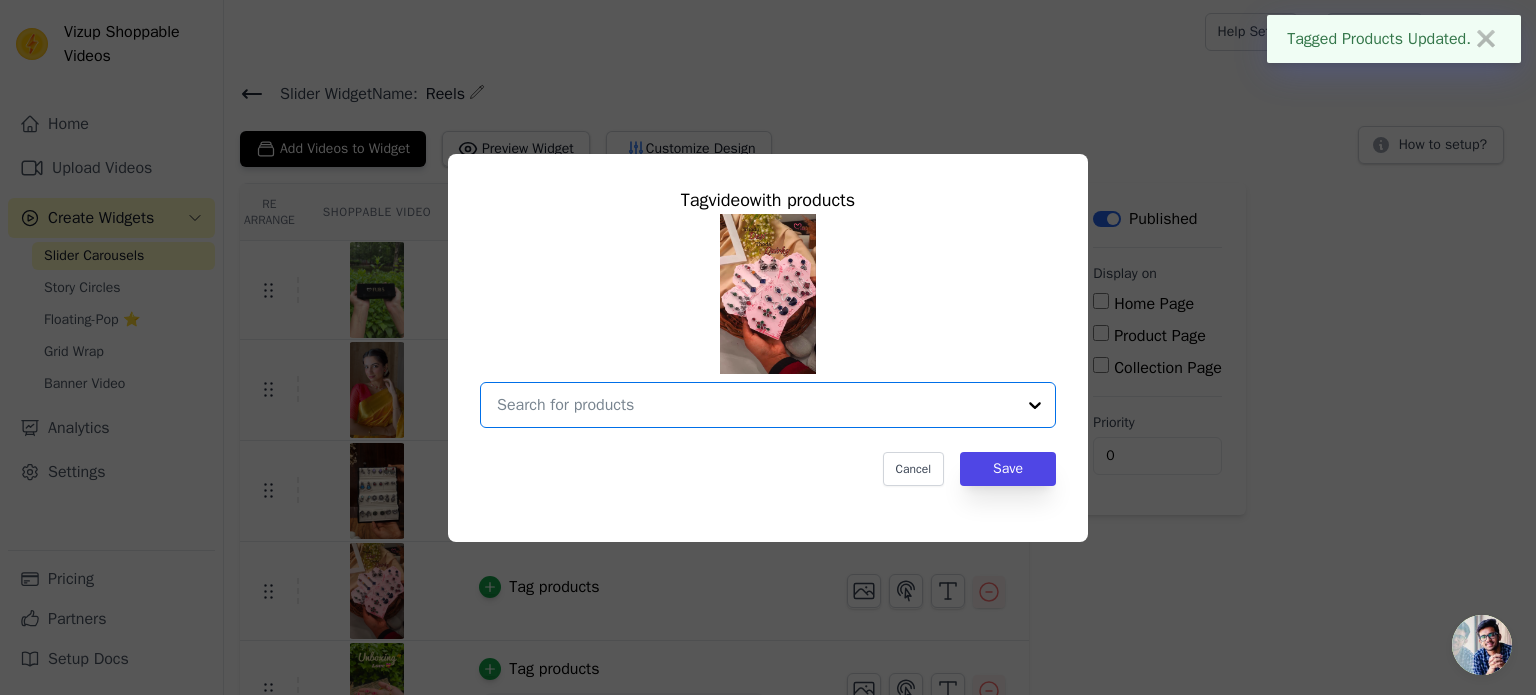 click at bounding box center [756, 405] 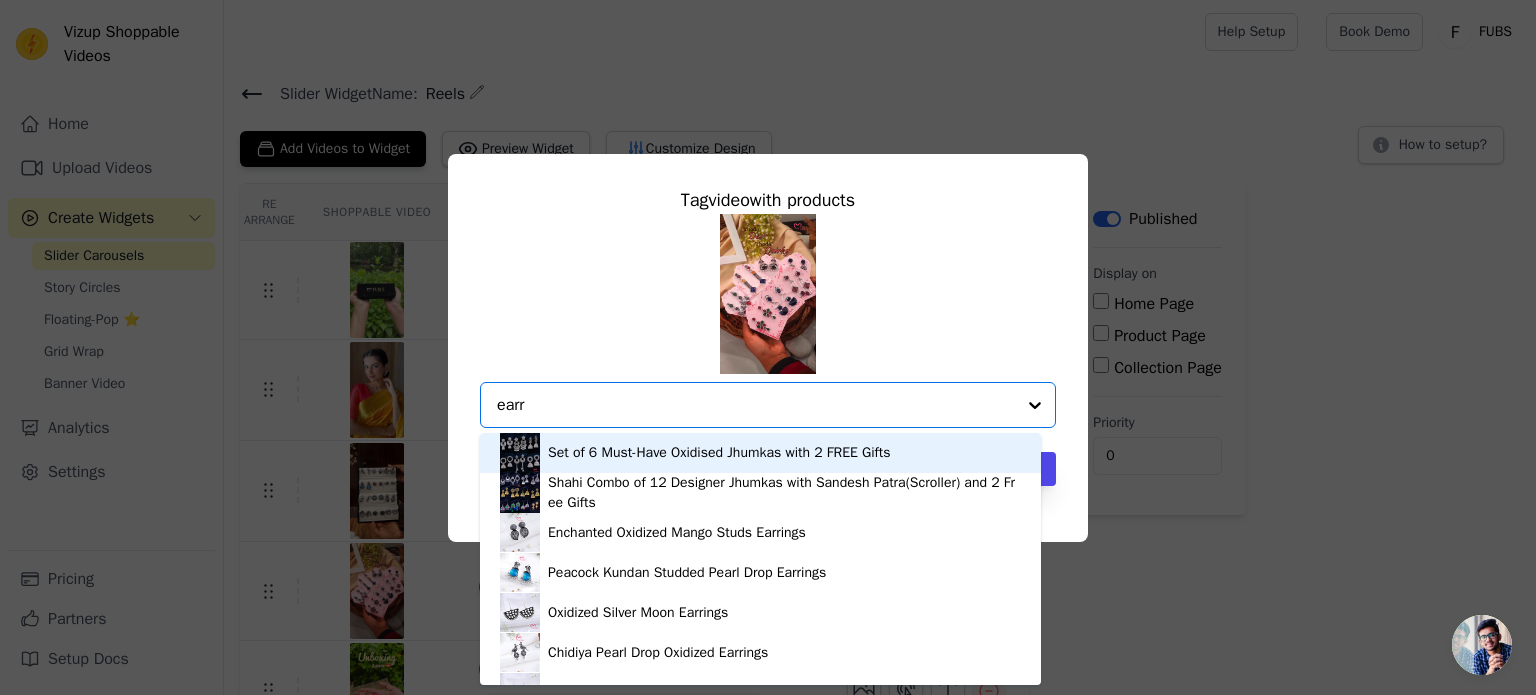 type on "earr" 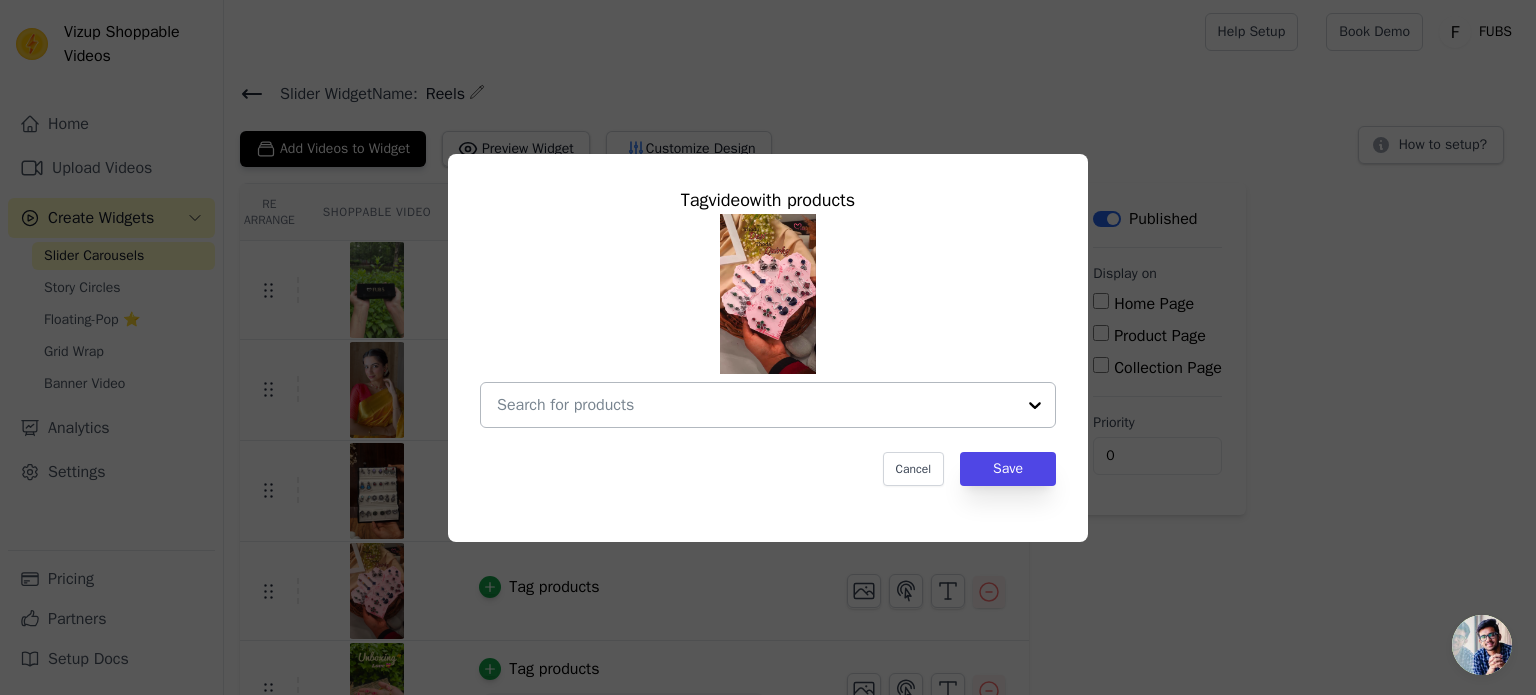 click at bounding box center (756, 405) 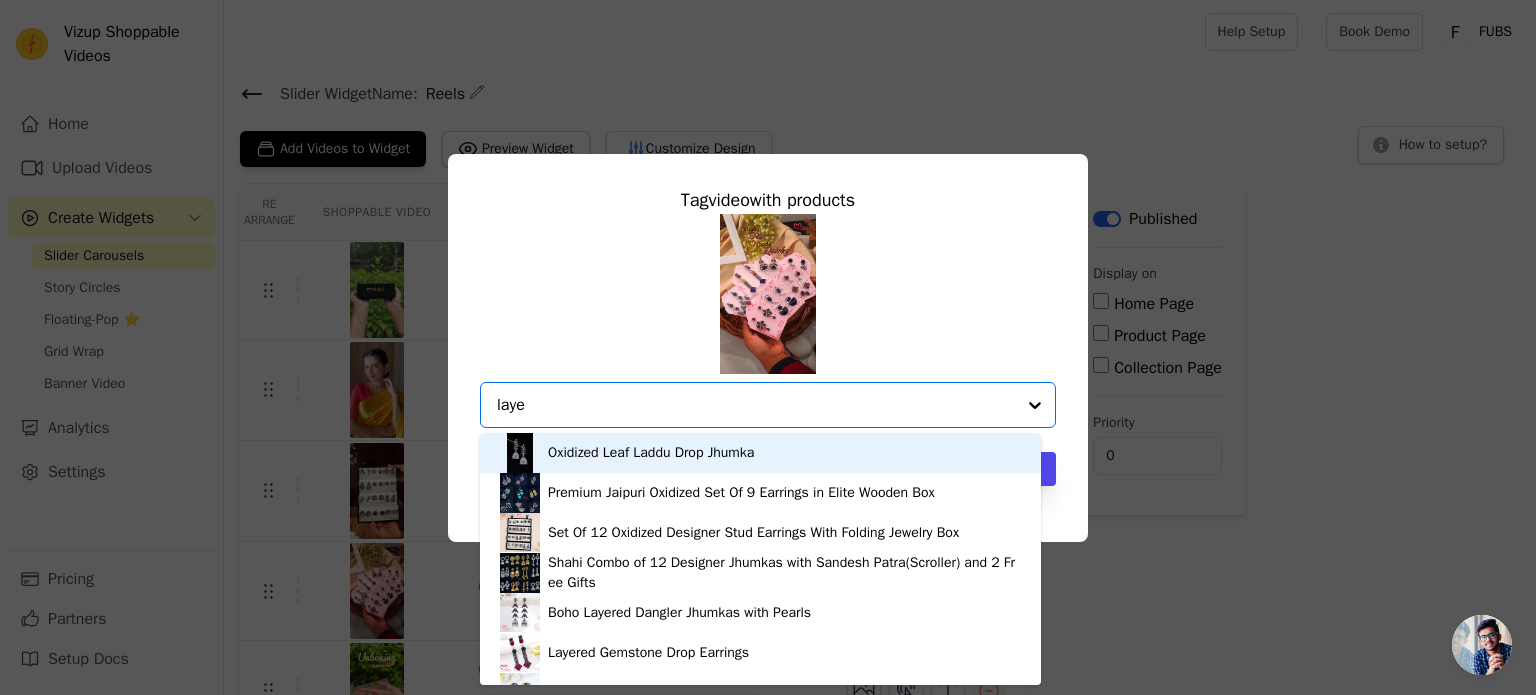 type on "layer" 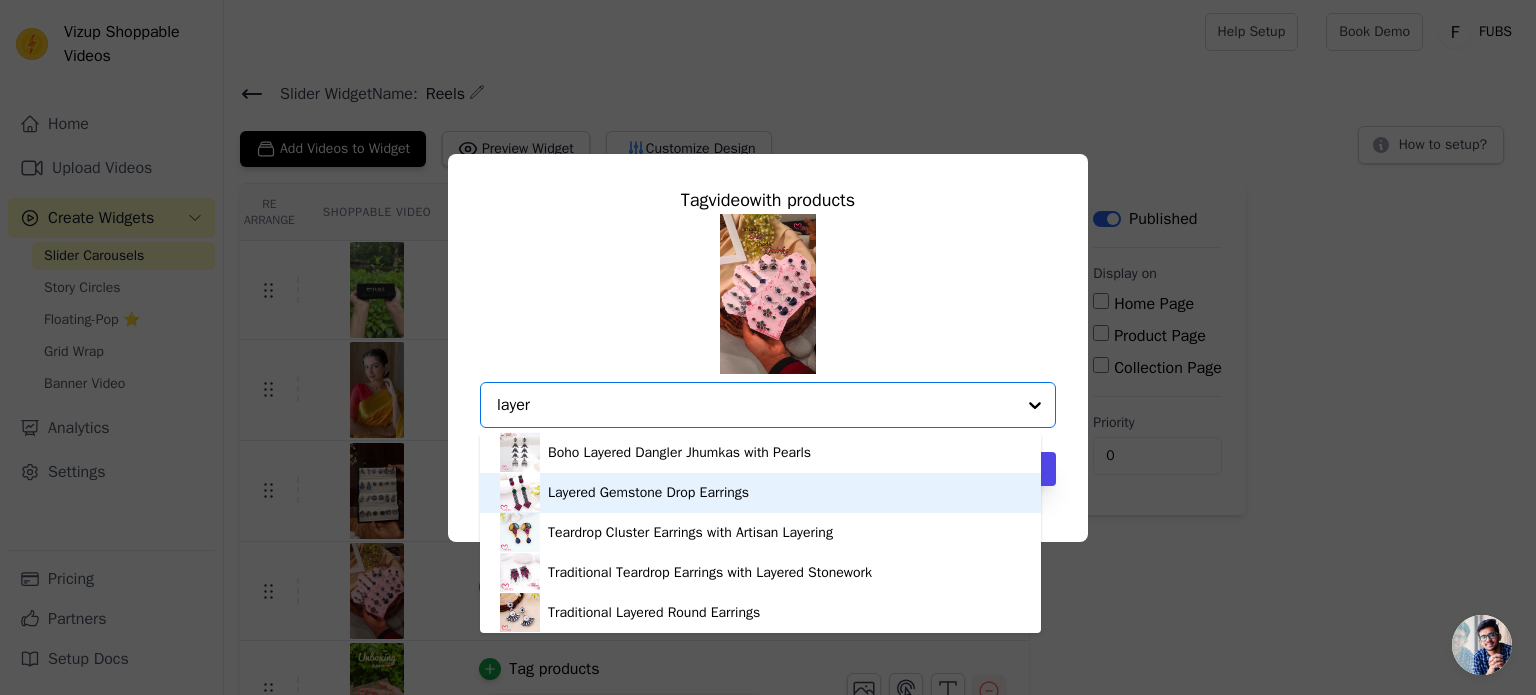 click on "Layered Gemstone Drop Earrings" at bounding box center [648, 493] 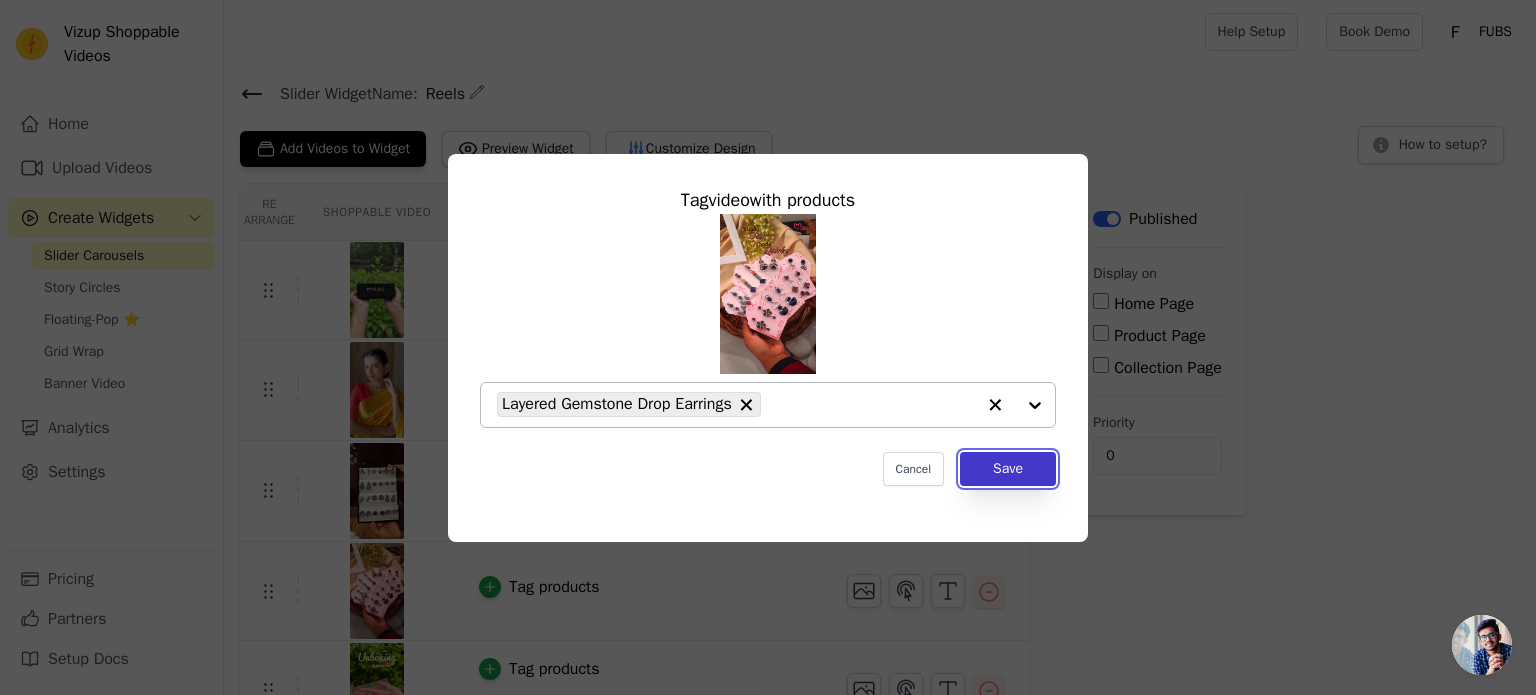 click on "Save" at bounding box center (1008, 469) 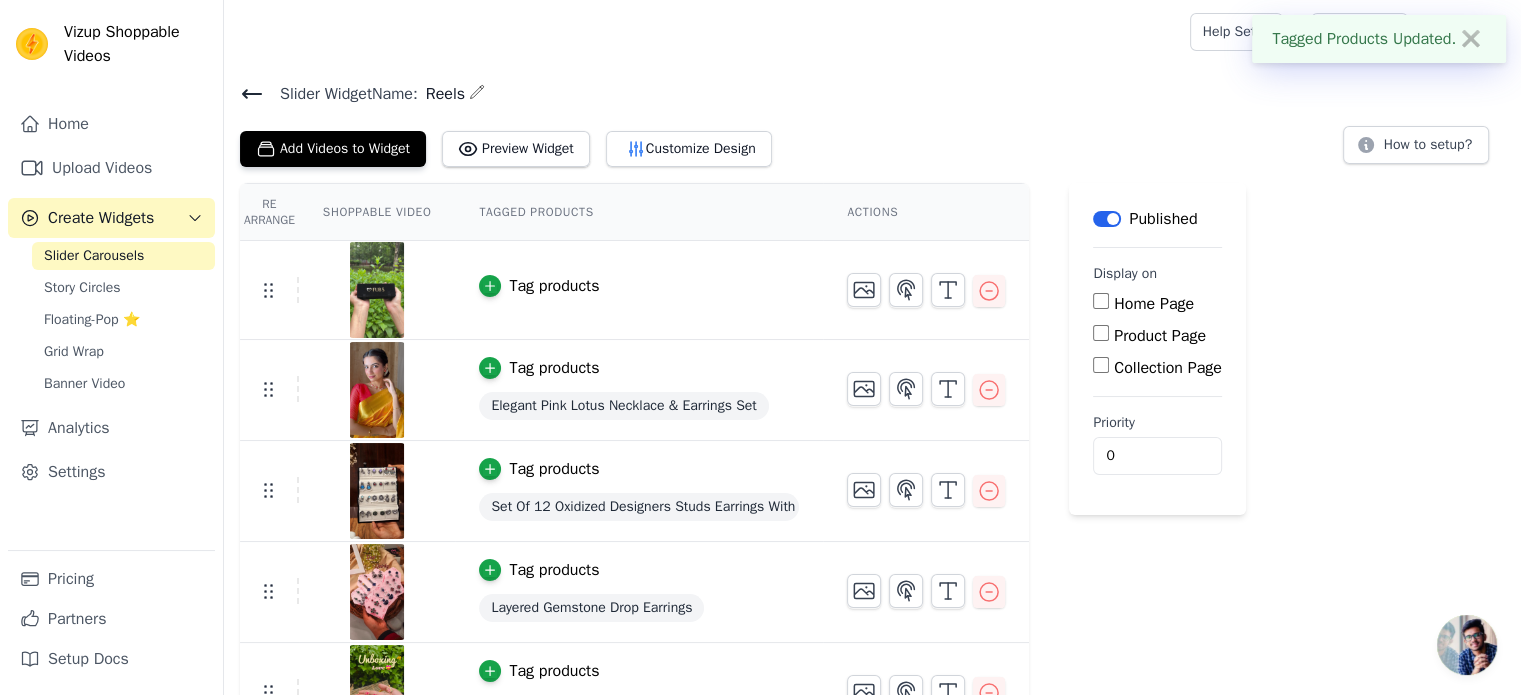 click at bounding box center [377, 290] 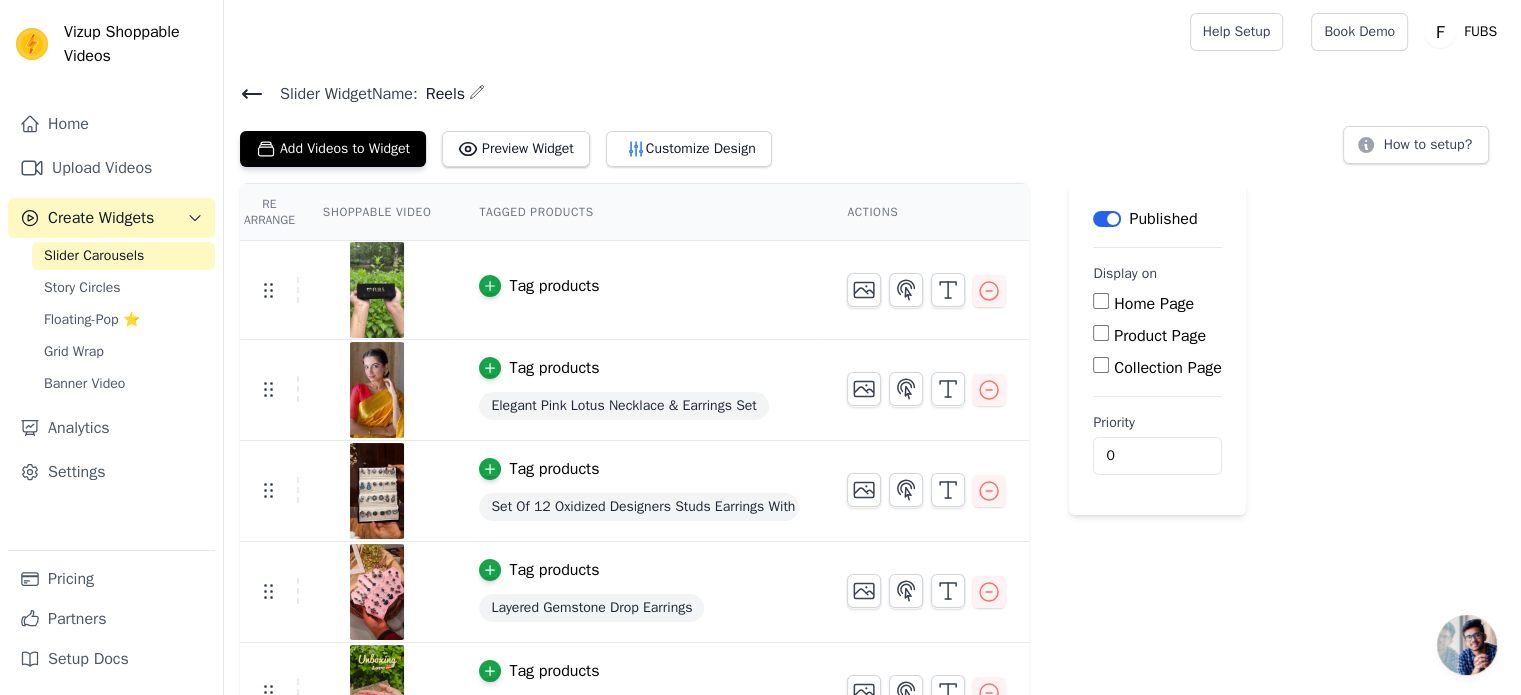 click on "Tag products" at bounding box center (554, 286) 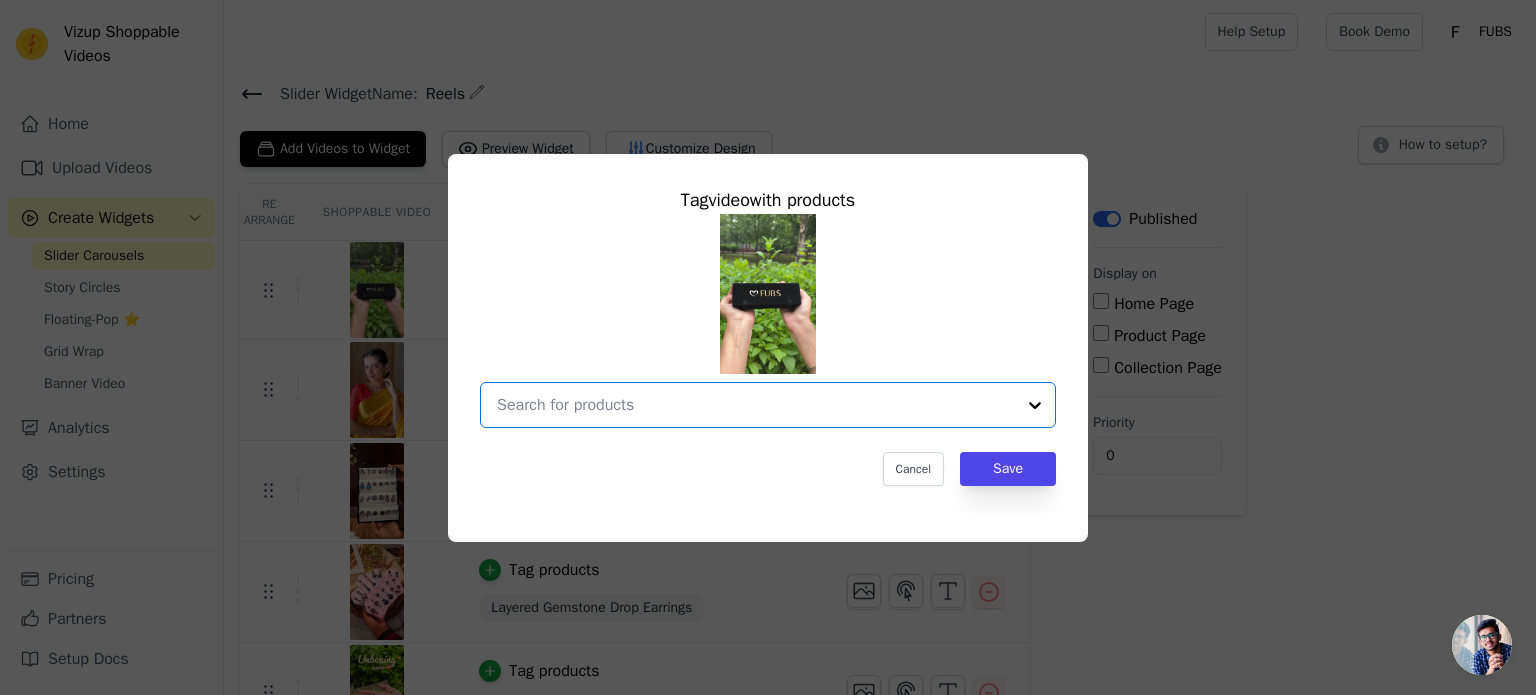 click at bounding box center [756, 405] 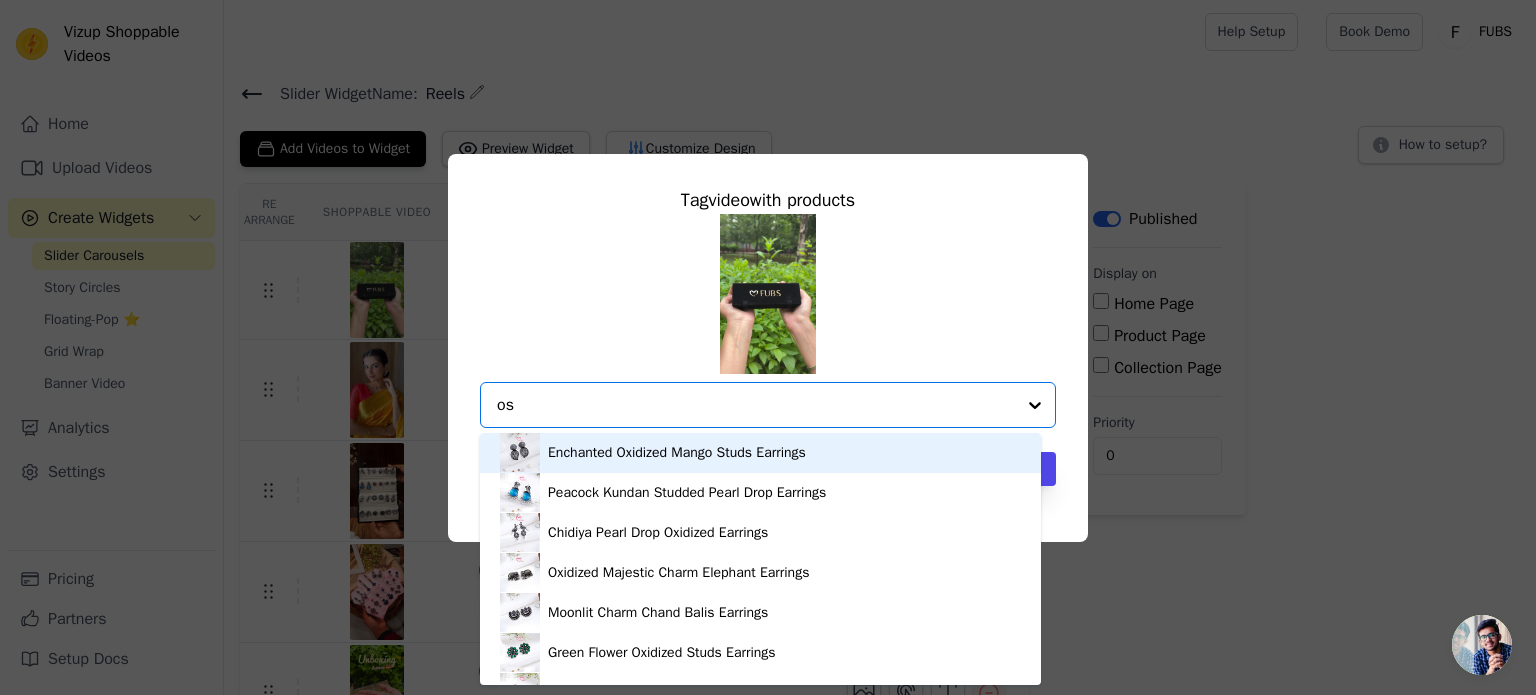 type on "o" 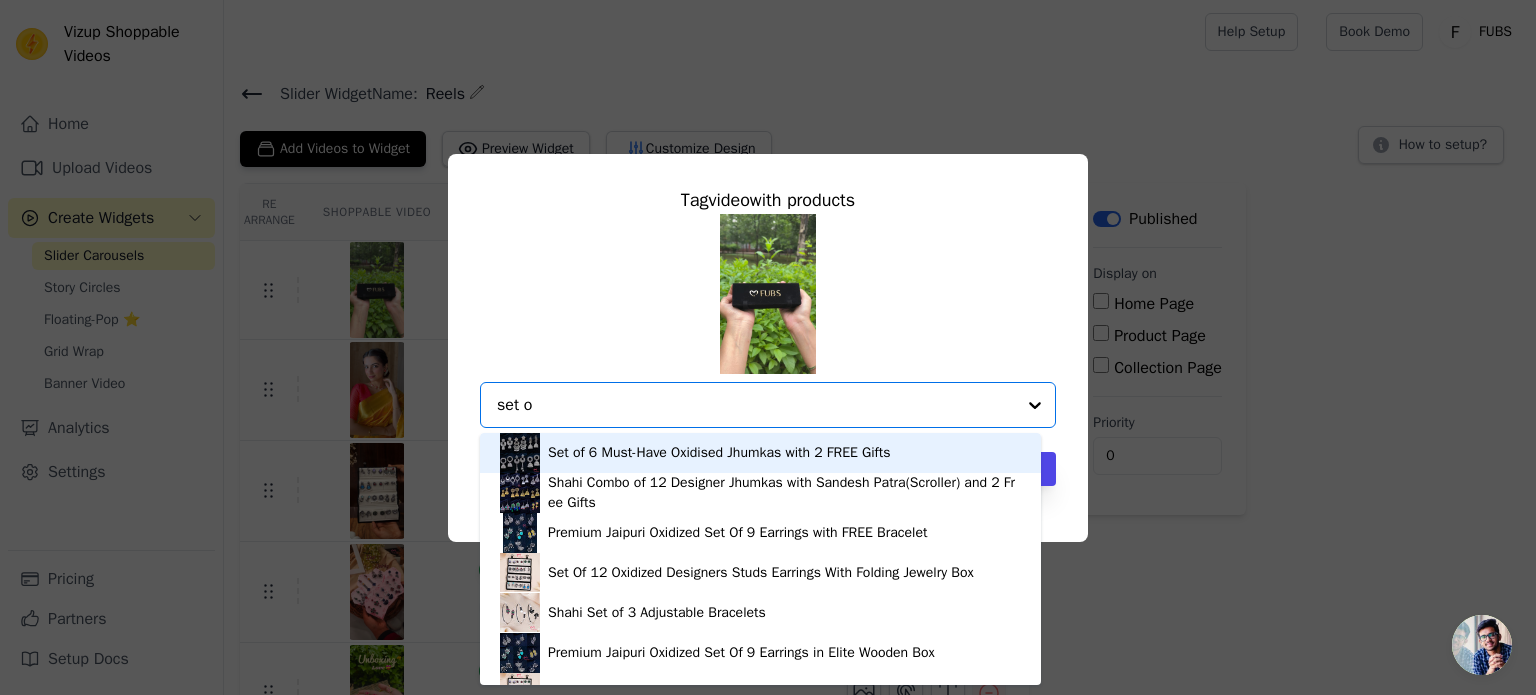 type on "set of" 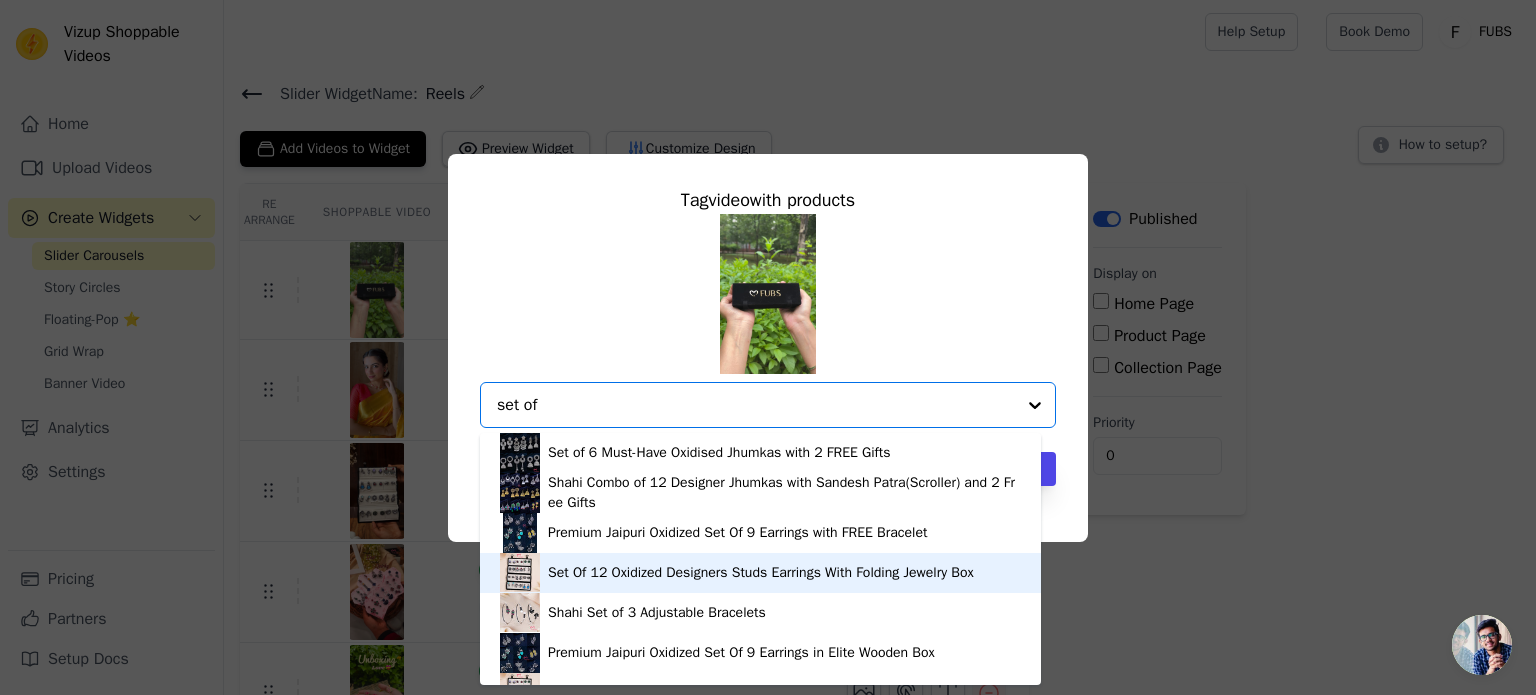 click on "Set Of 12 Oxidized Designers Studs Earrings With Folding Jewelry Box" at bounding box center (761, 573) 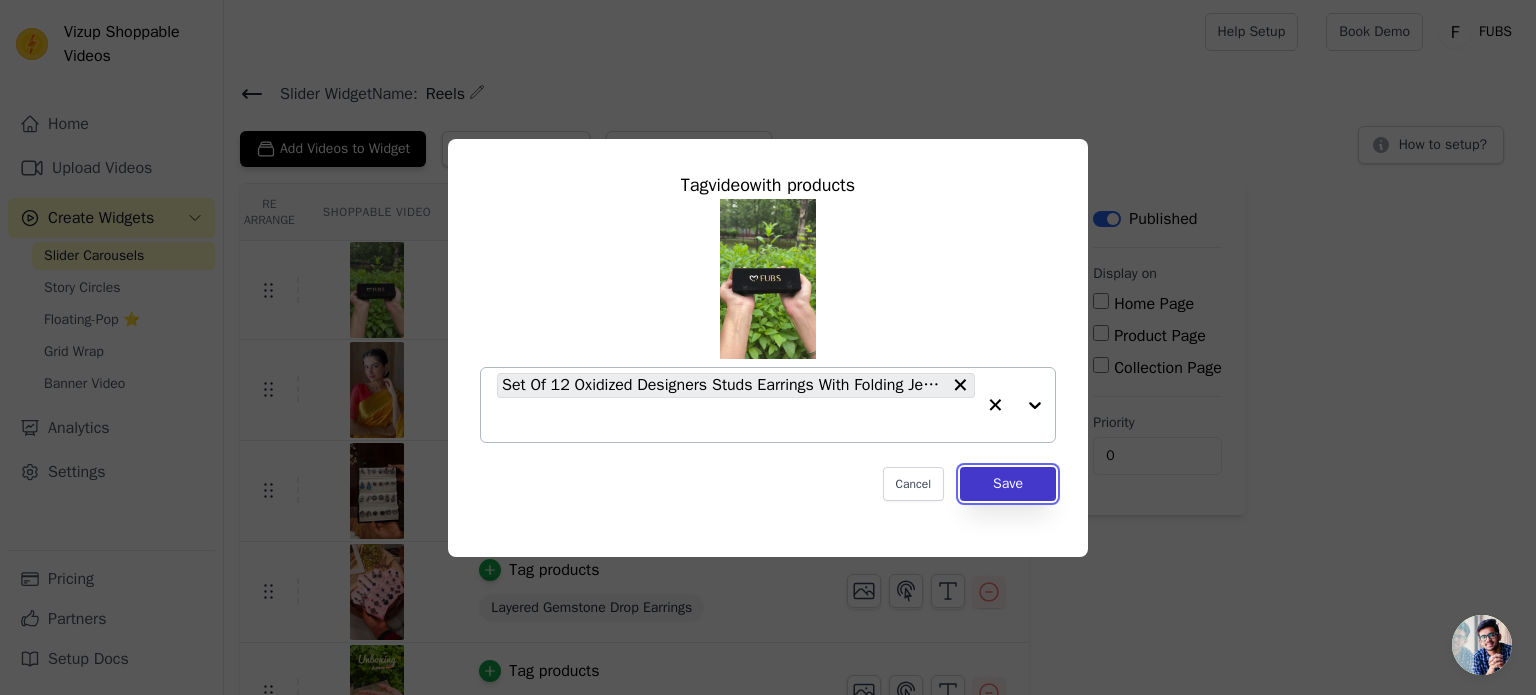 click on "Save" at bounding box center [1008, 484] 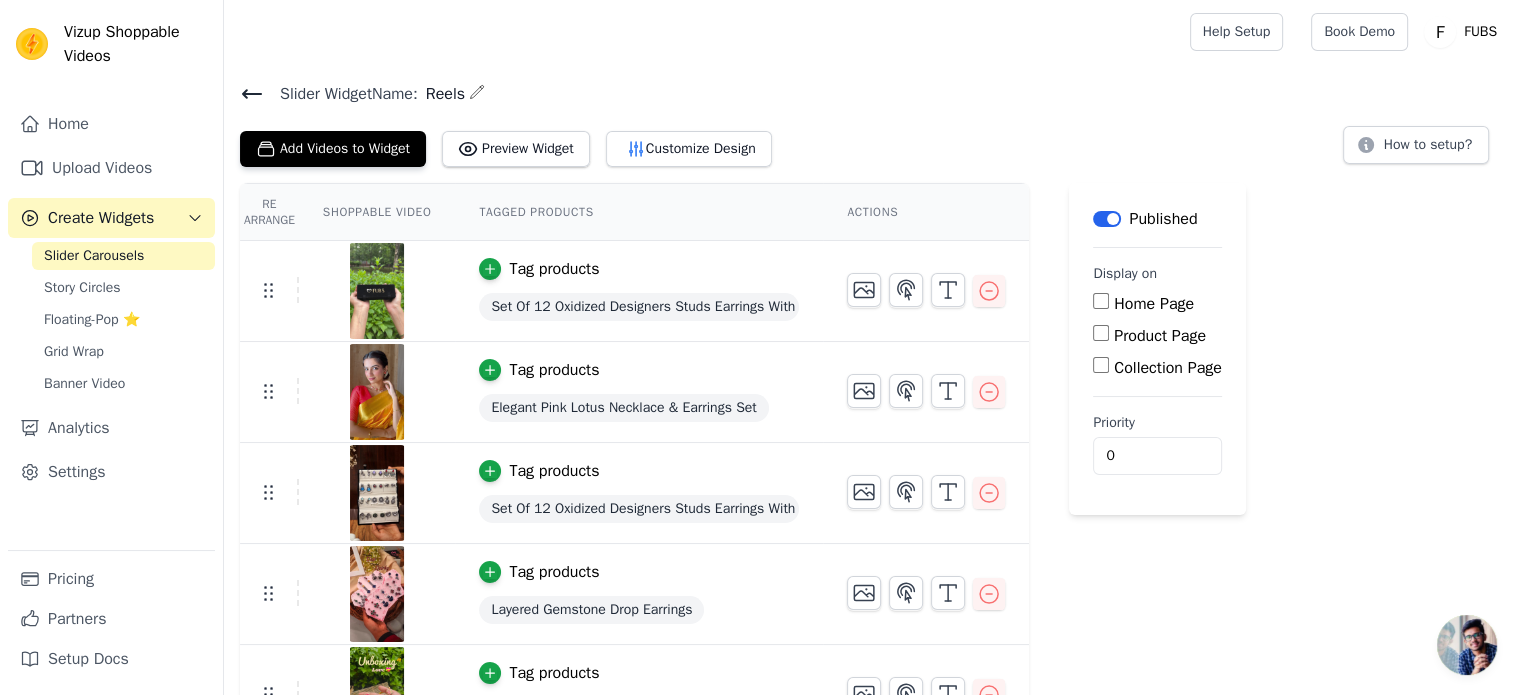click 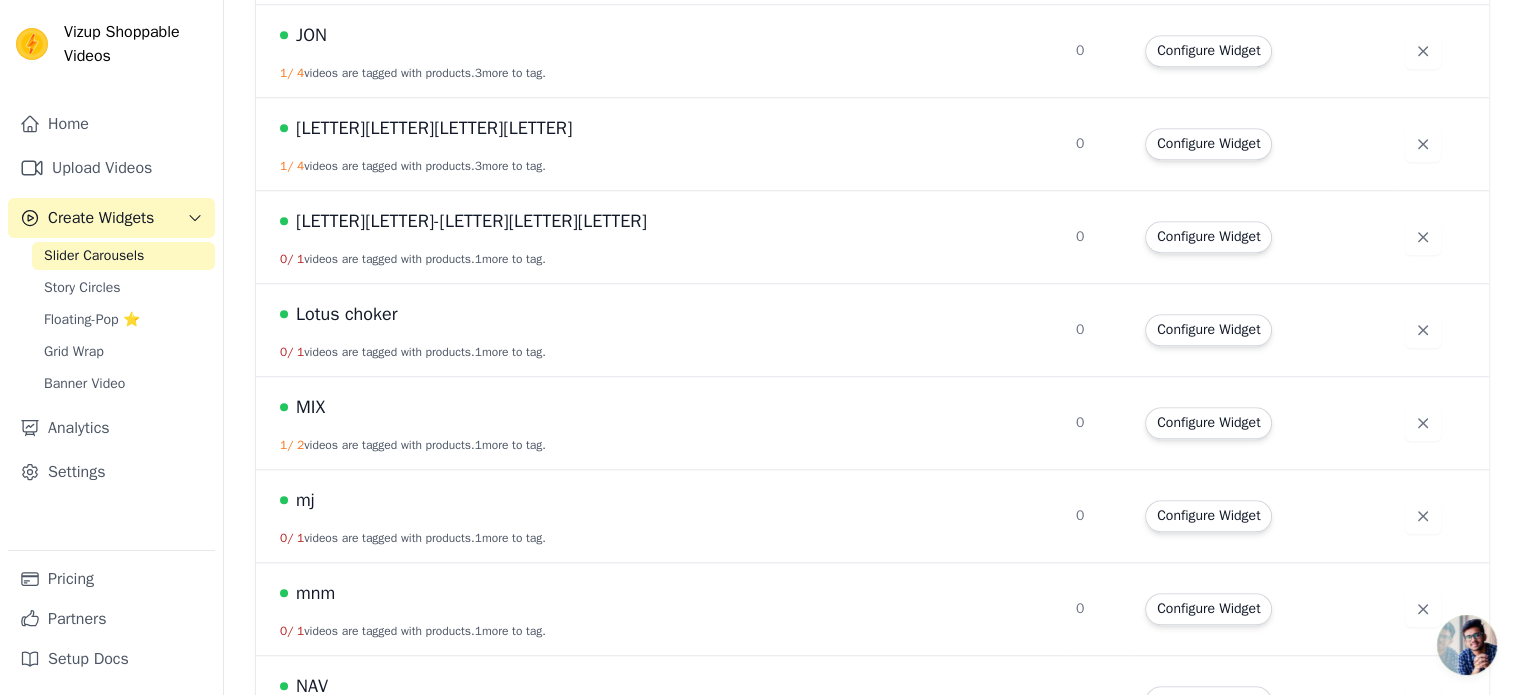 scroll, scrollTop: 1736, scrollLeft: 0, axis: vertical 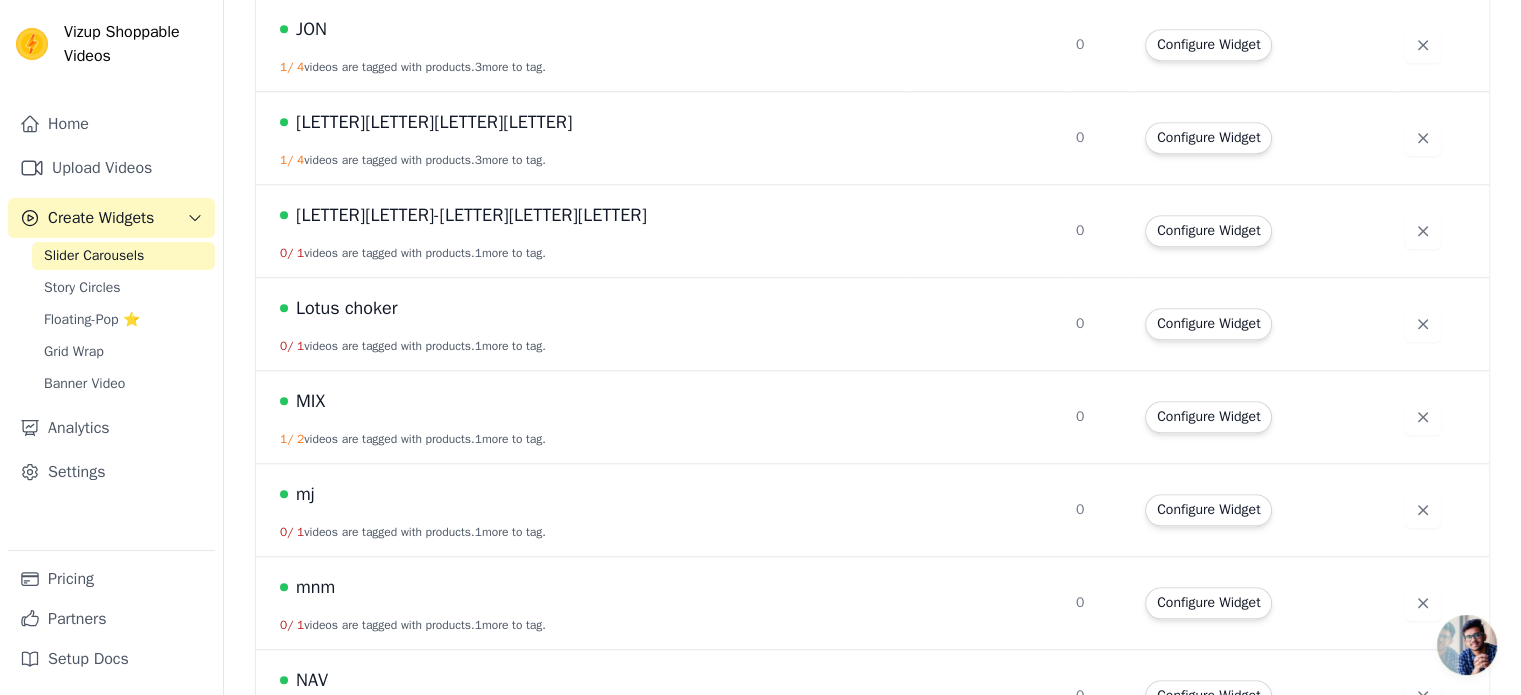 click on "MIX" at bounding box center (310, 401) 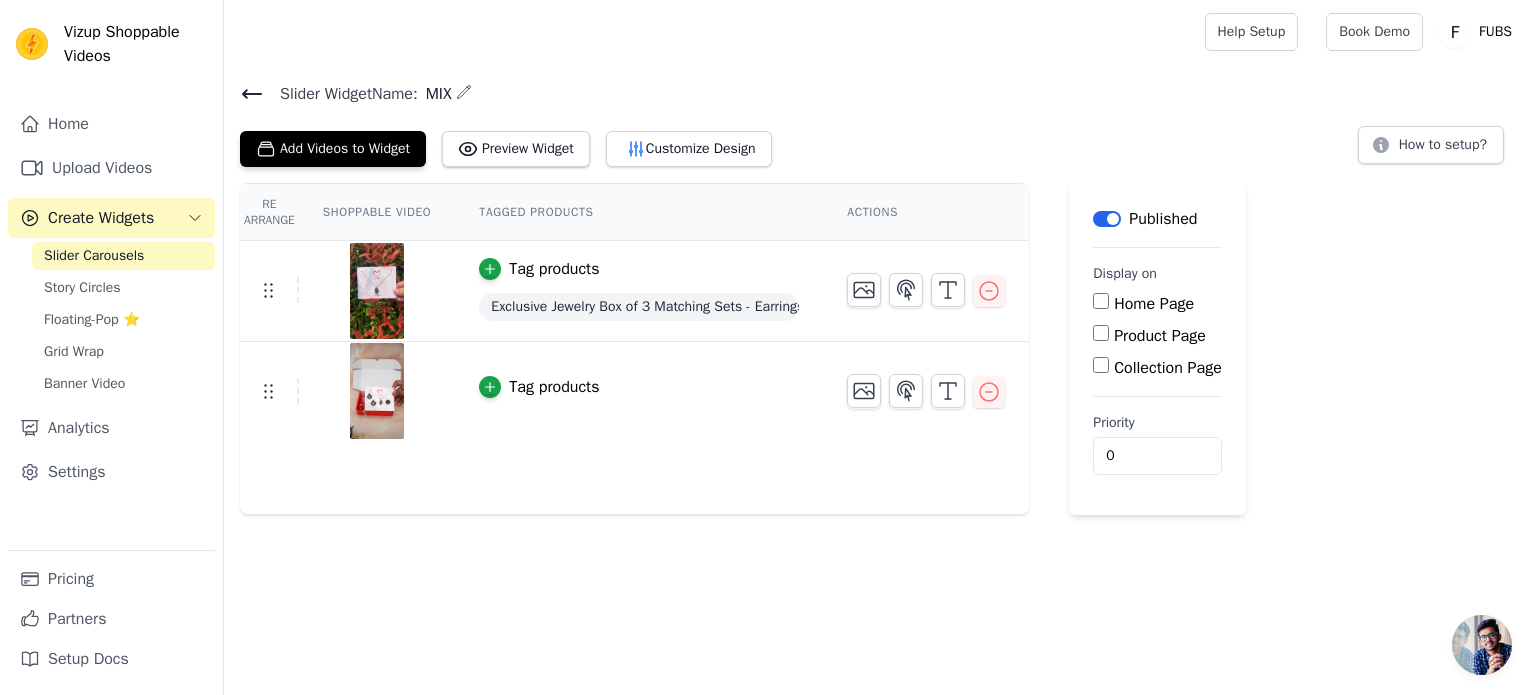 click 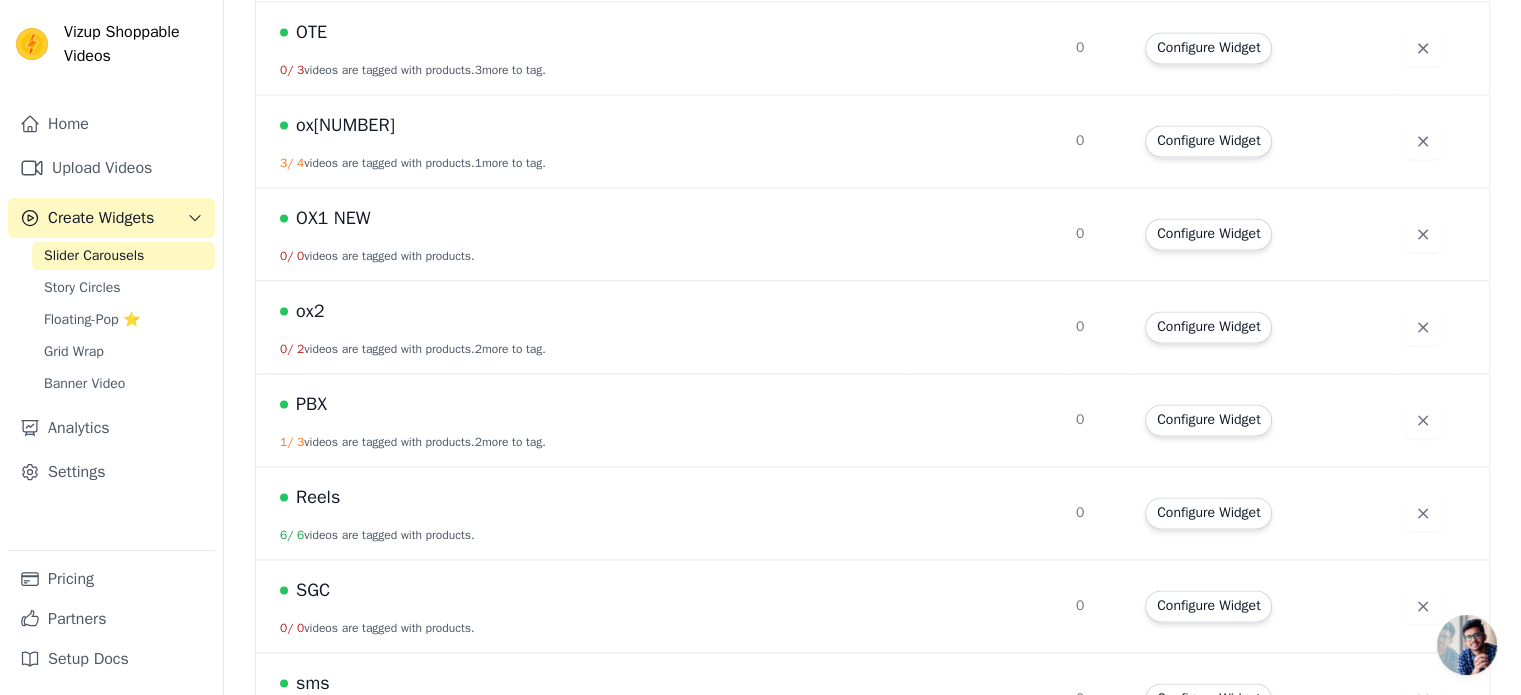 scroll, scrollTop: 2944, scrollLeft: 0, axis: vertical 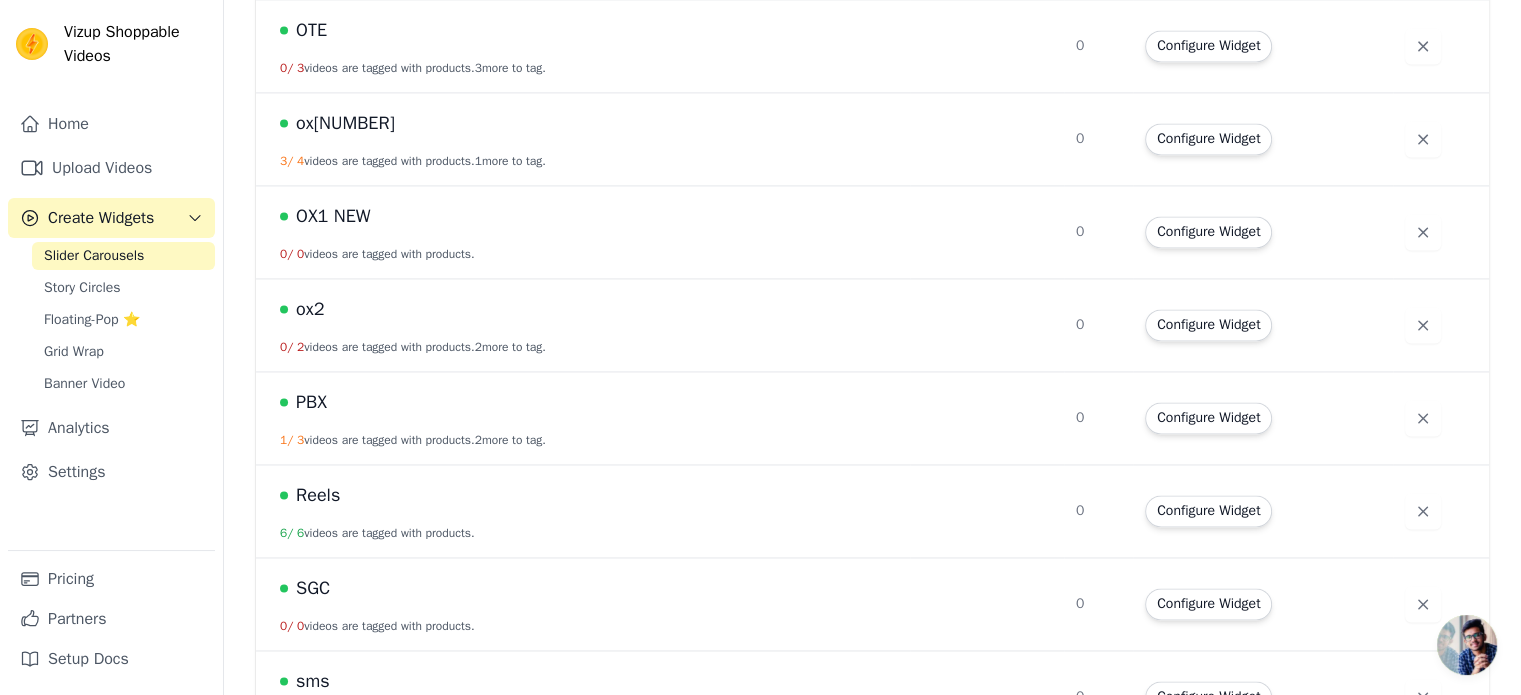 click on "PBX" at bounding box center (311, 402) 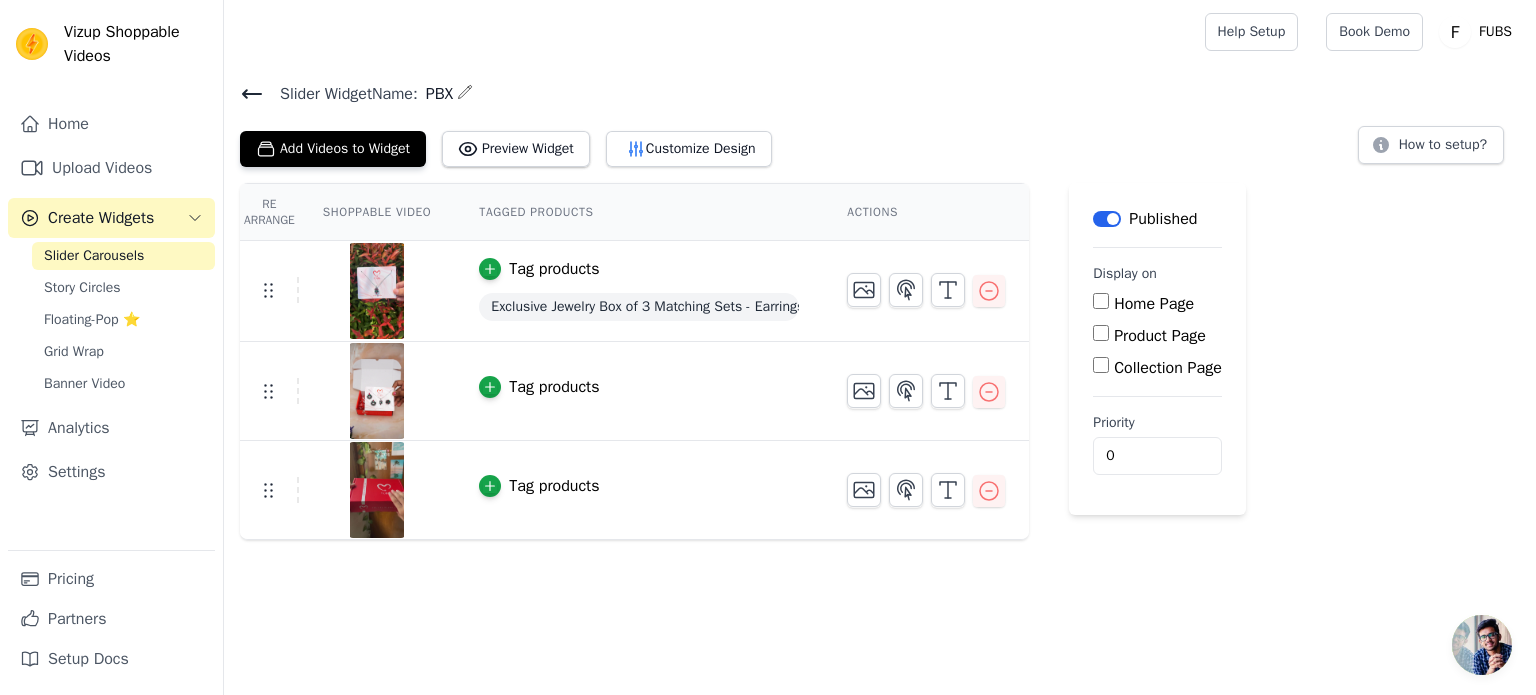 click 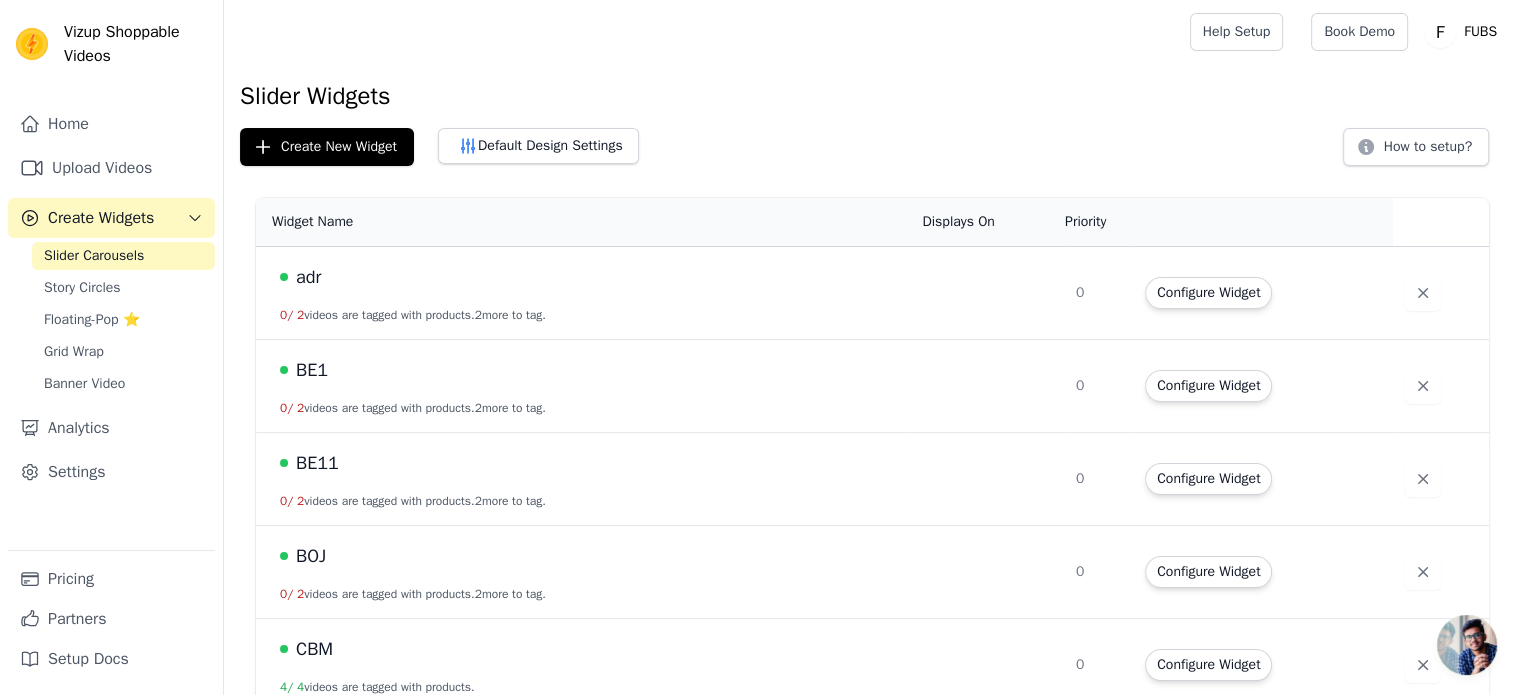 click on "Slider Carousels" at bounding box center (94, 256) 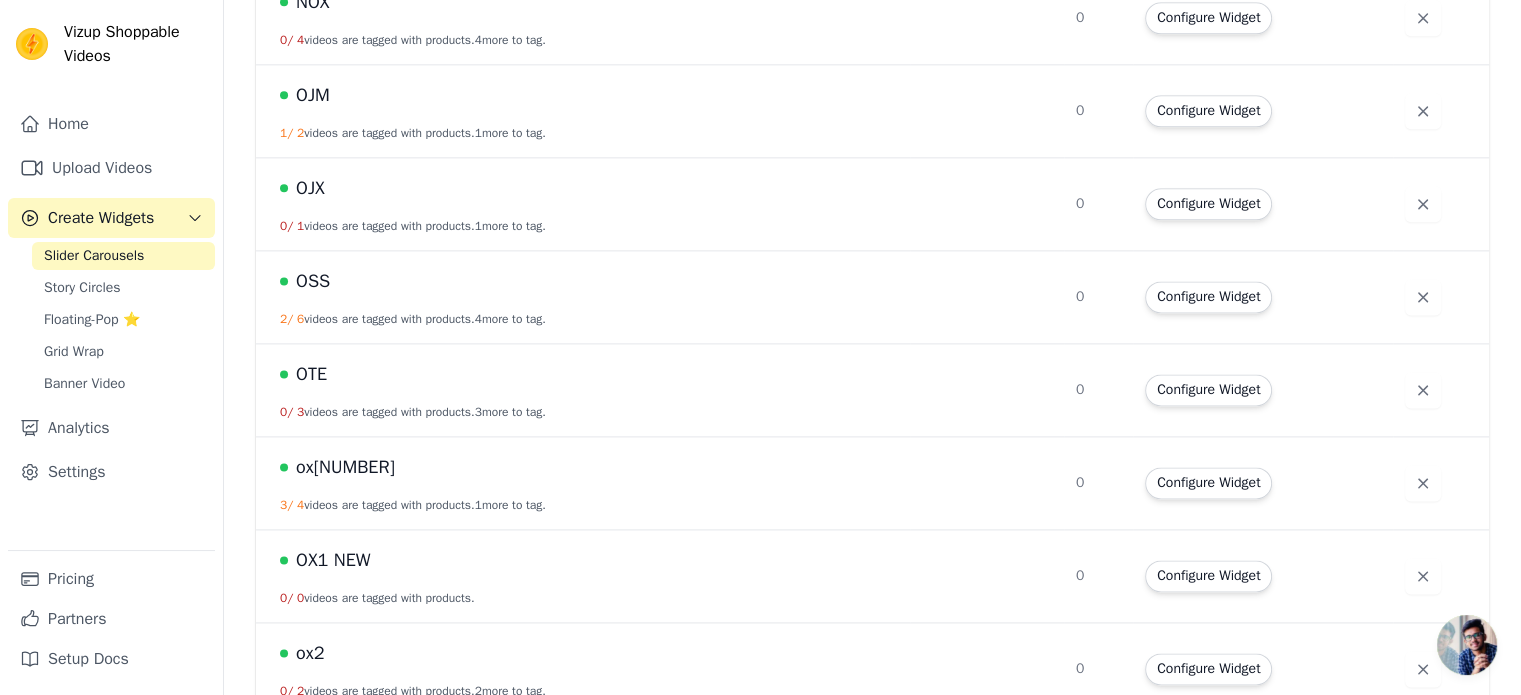 scroll, scrollTop: 2683, scrollLeft: 0, axis: vertical 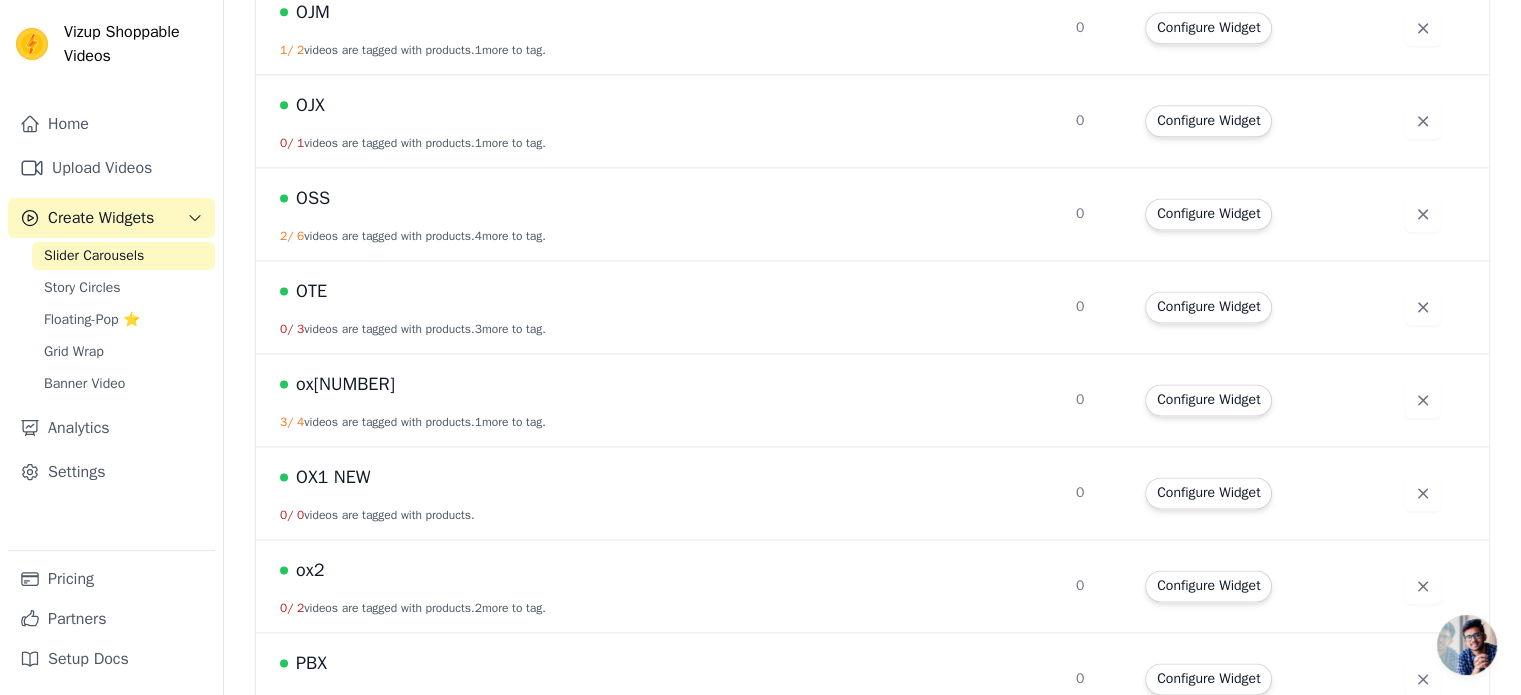 click on "OSS" at bounding box center (313, 198) 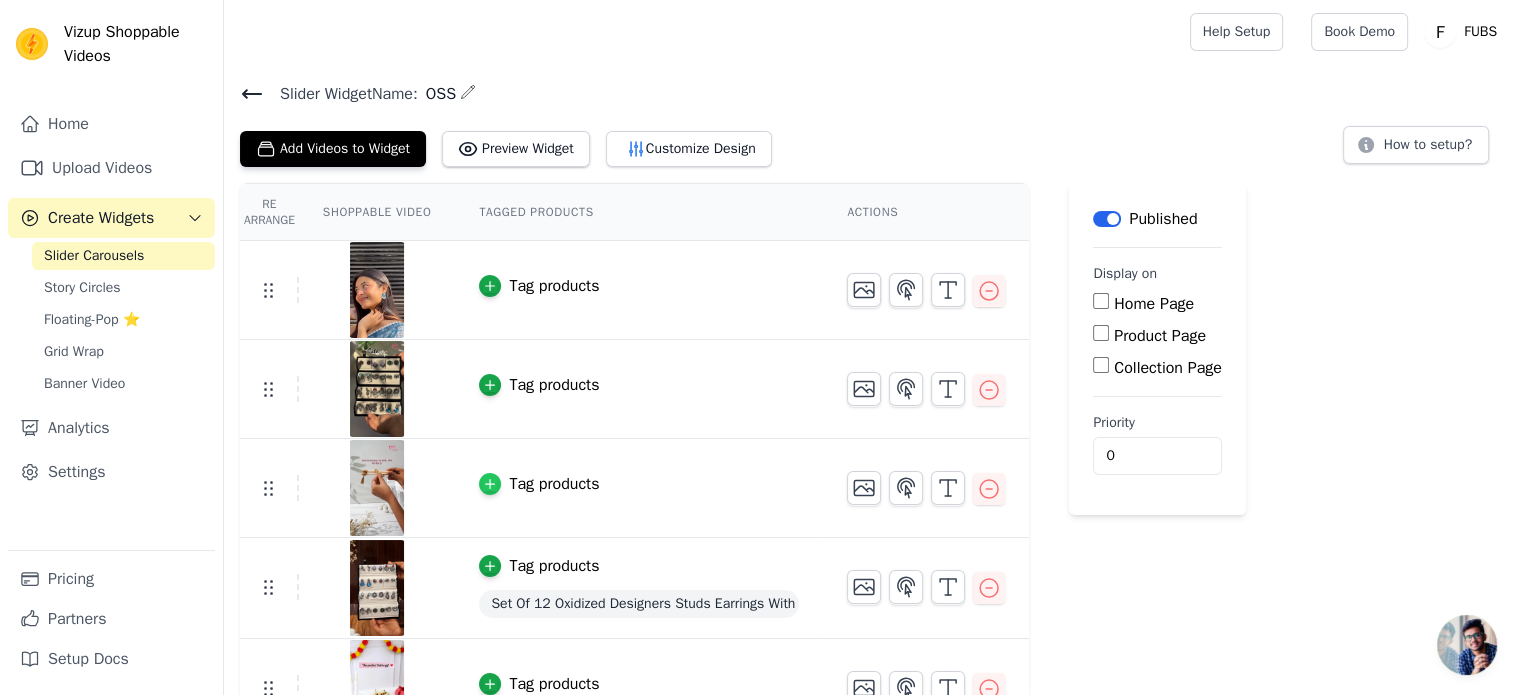 scroll, scrollTop: 140, scrollLeft: 0, axis: vertical 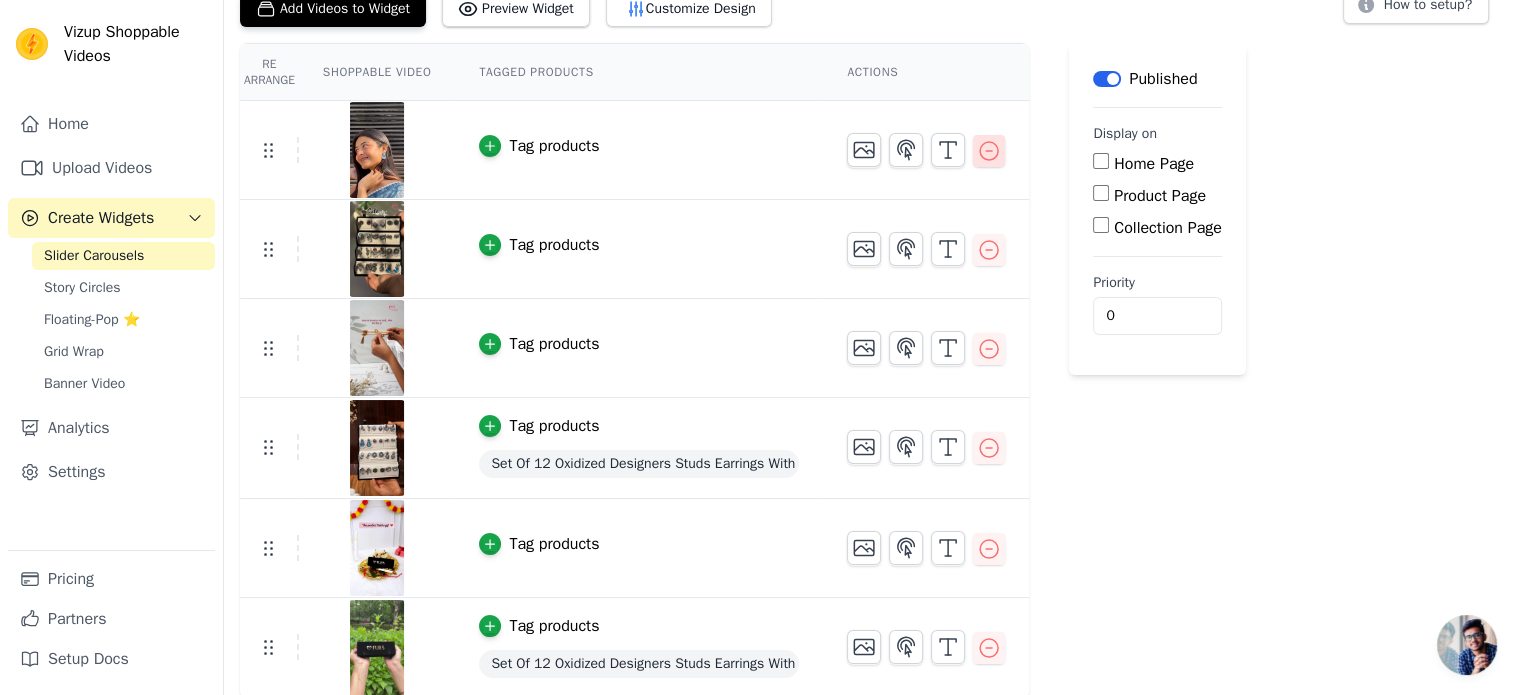 click 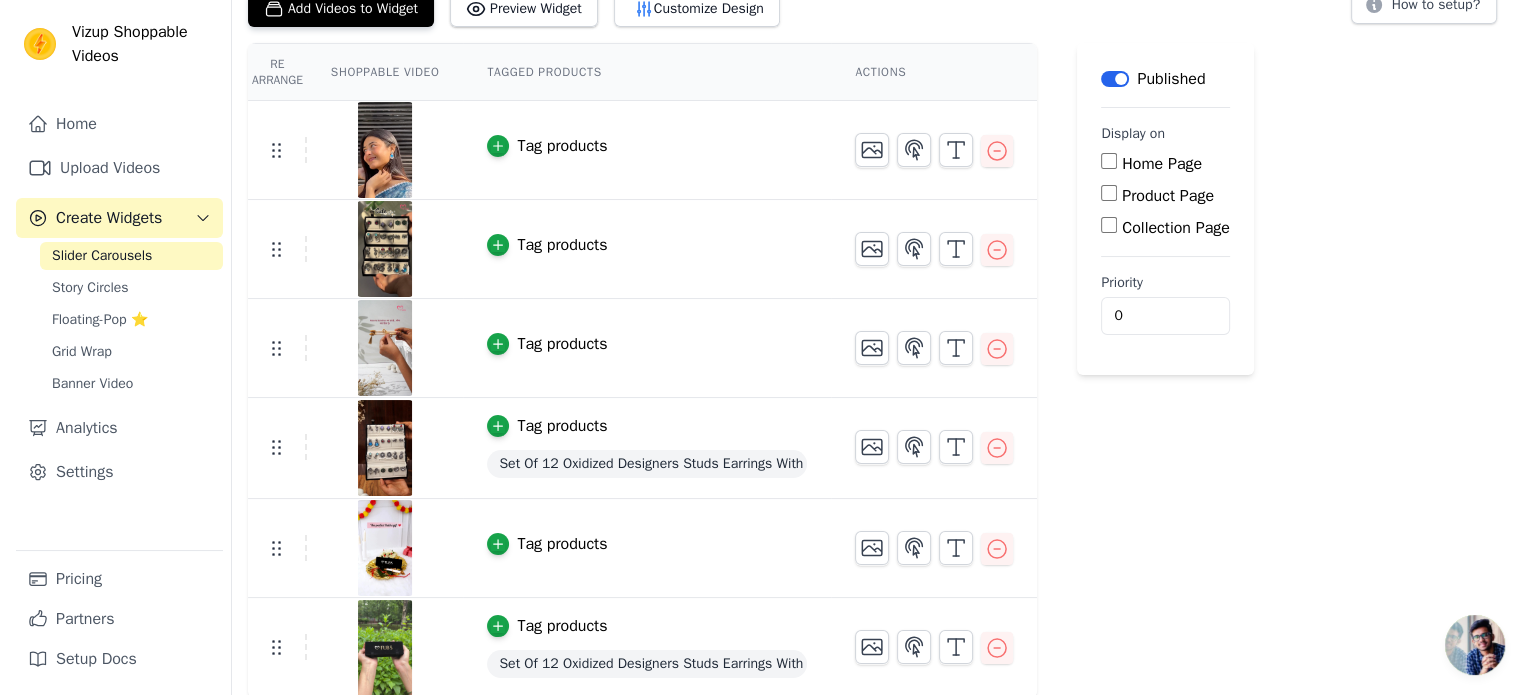 scroll, scrollTop: 0, scrollLeft: 0, axis: both 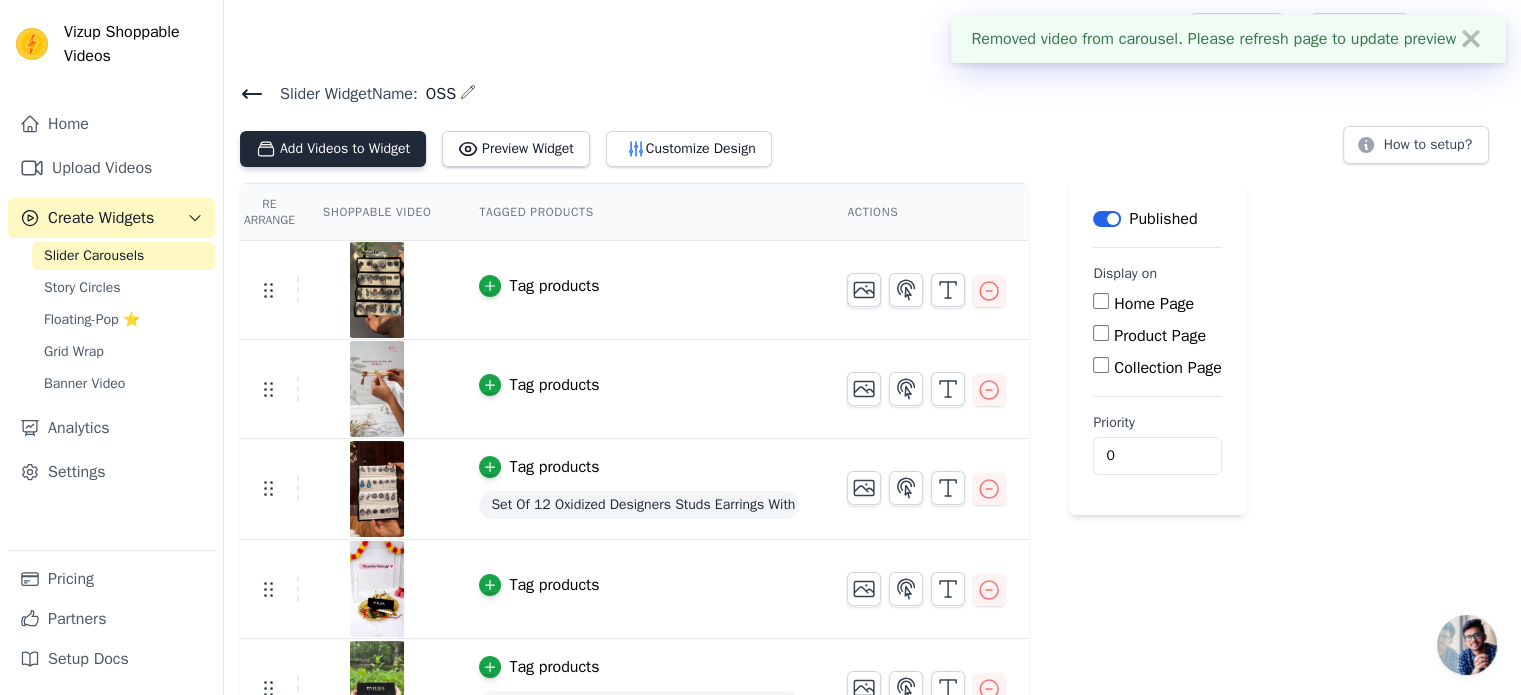 click on "Add Videos to Widget" at bounding box center [333, 149] 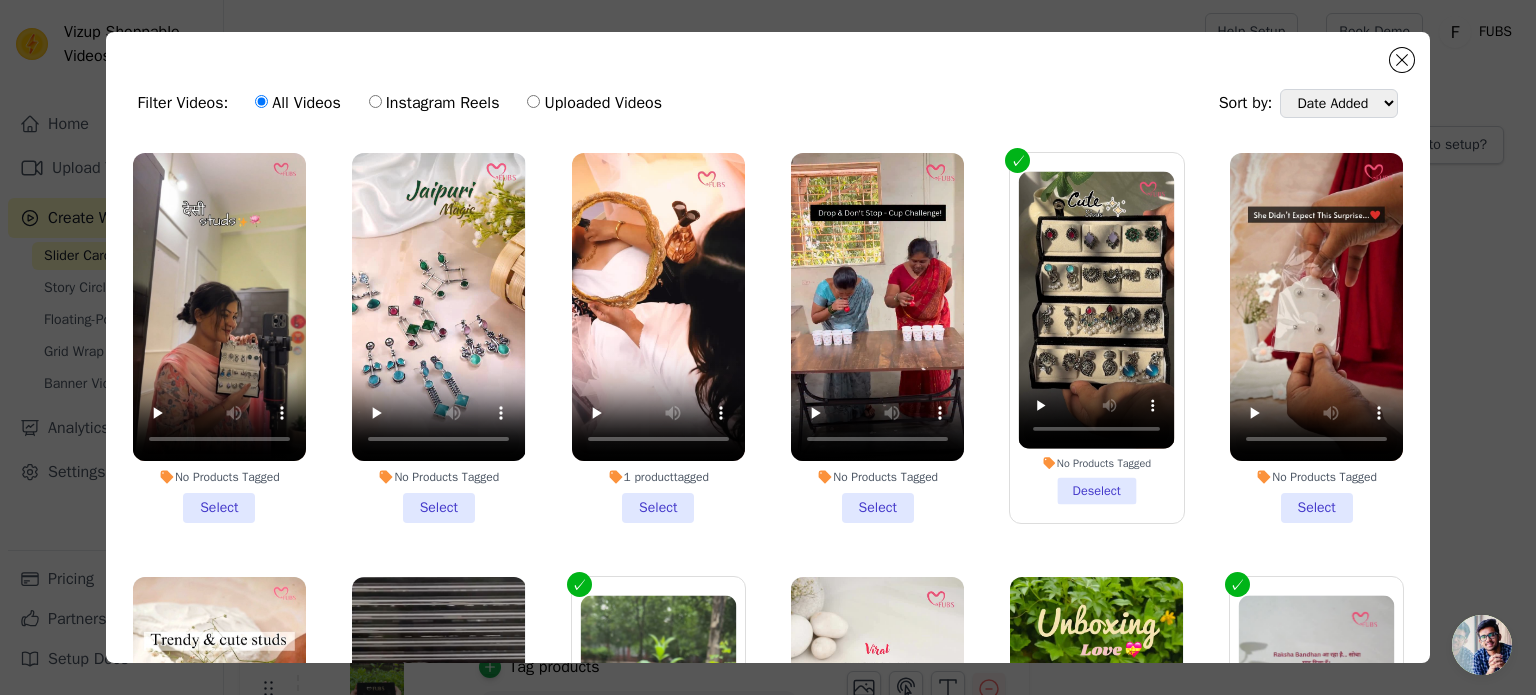 click on "No Products Tagged     Select" at bounding box center (219, 338) 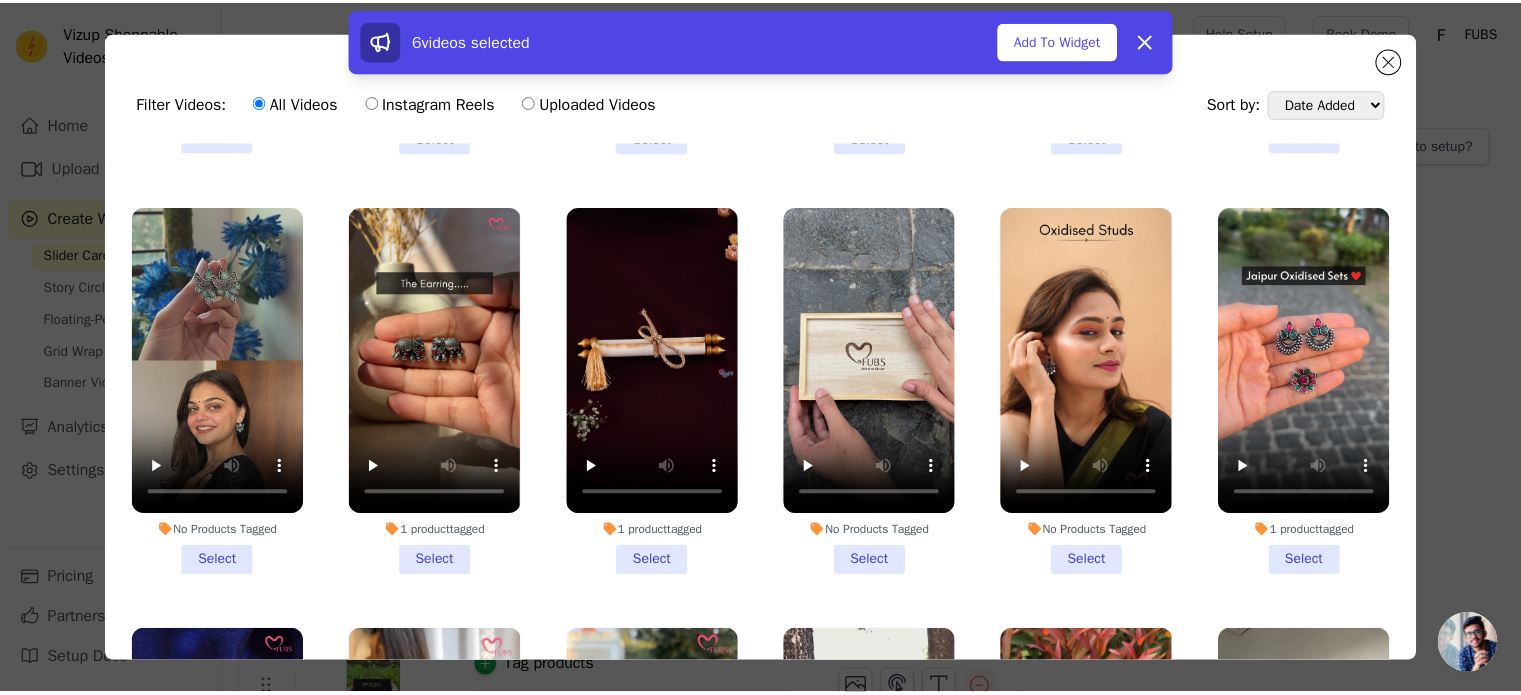 scroll, scrollTop: 1643, scrollLeft: 0, axis: vertical 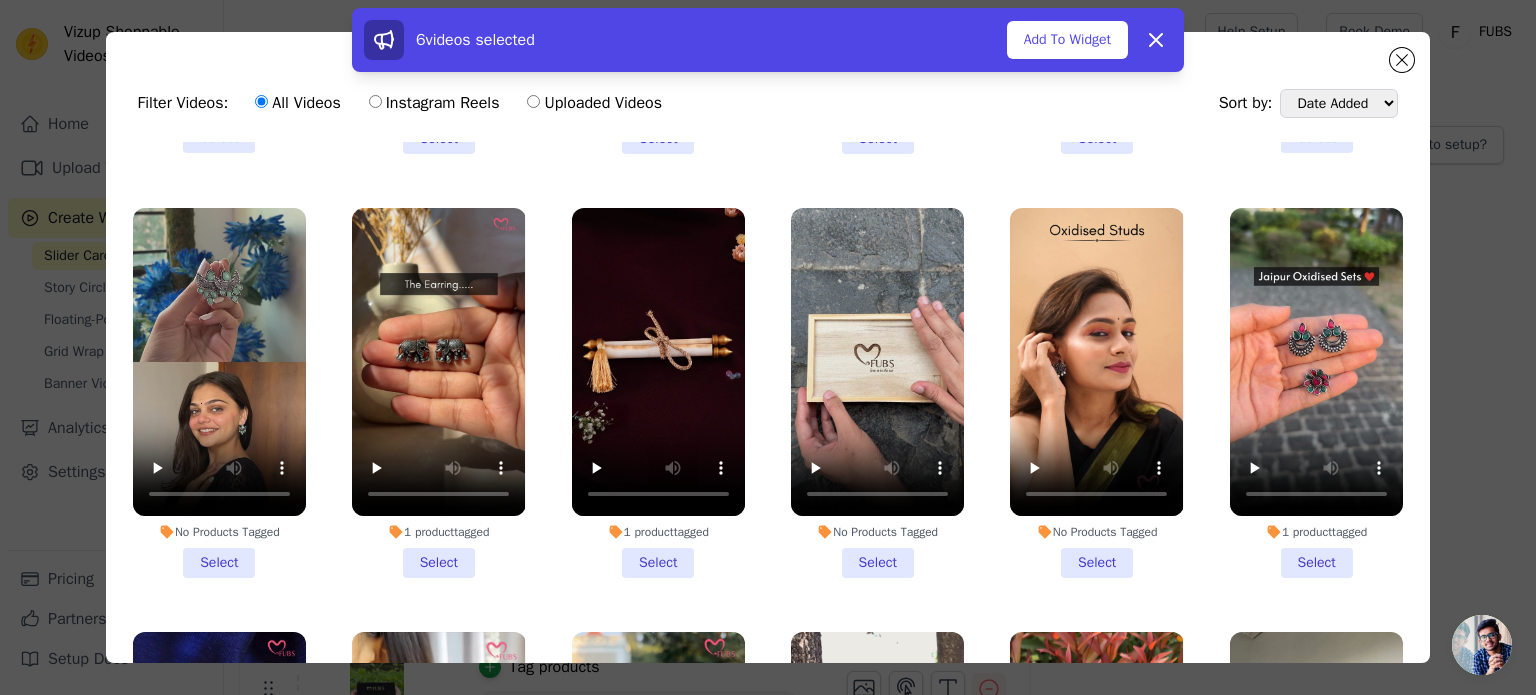 click on "No Products Tagged     Select" at bounding box center [1096, 393] 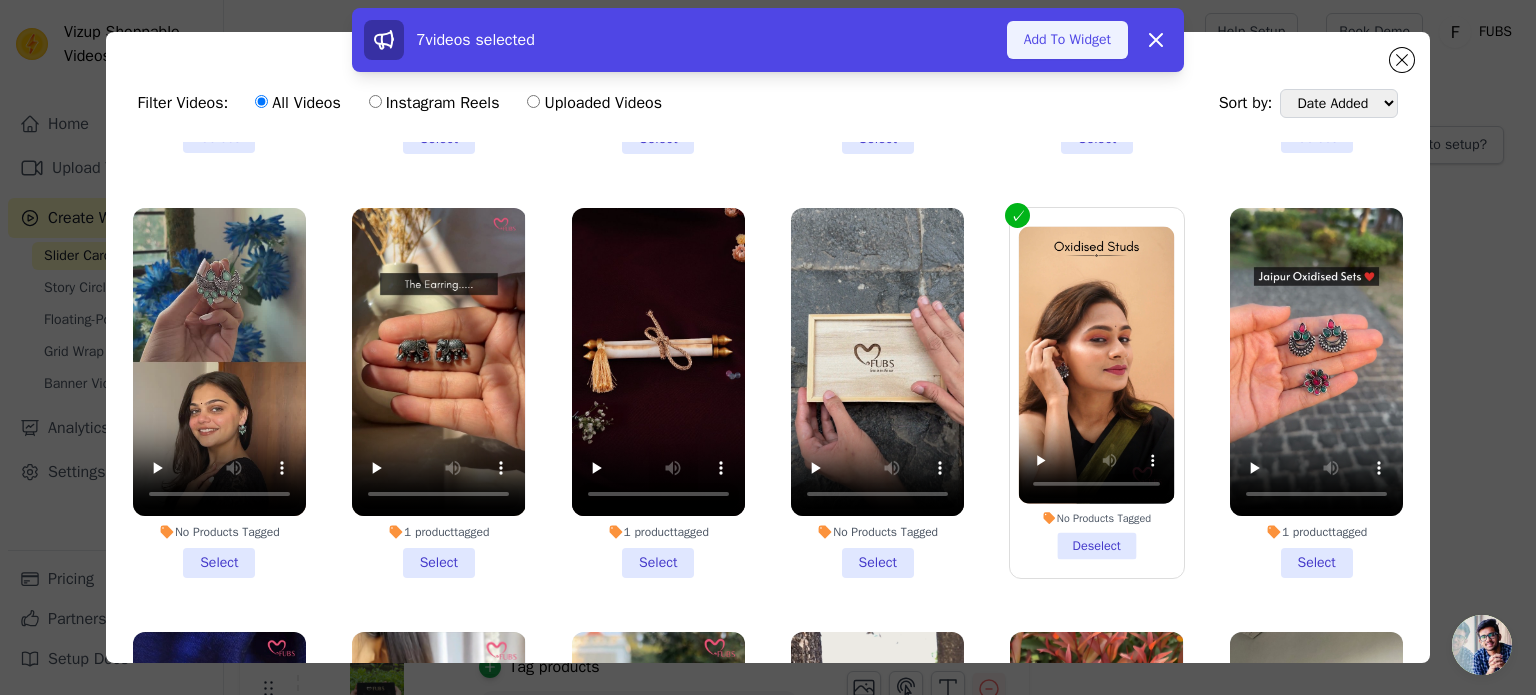 click on "Add To Widget" at bounding box center [1067, 40] 